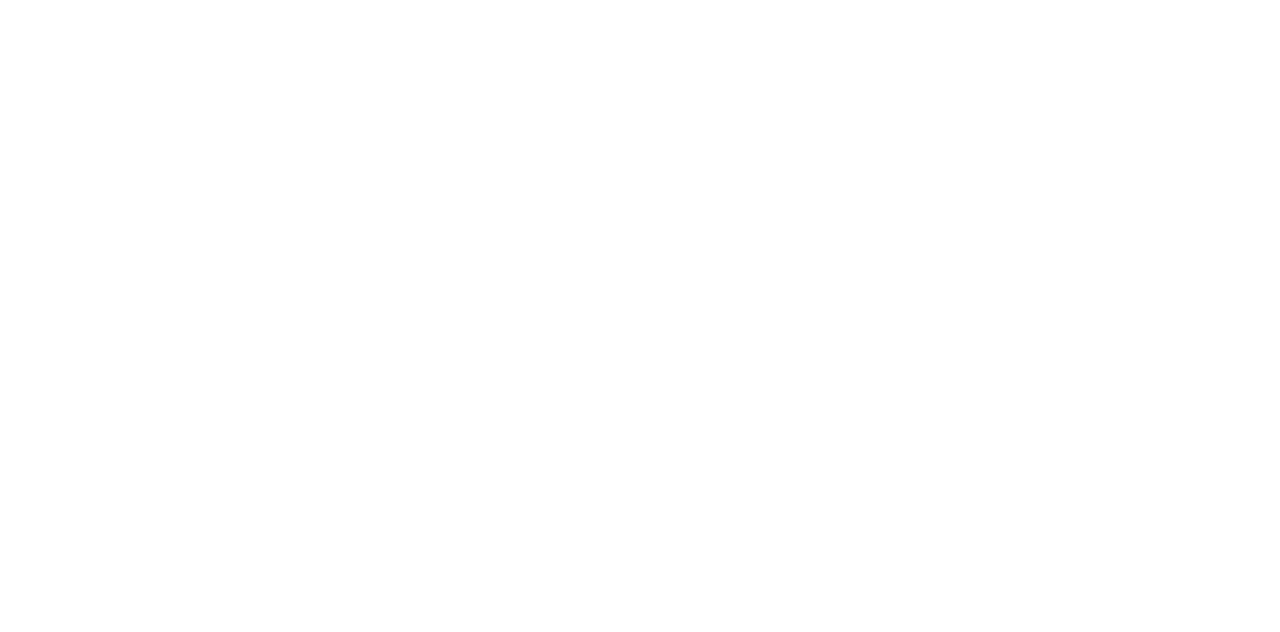 scroll, scrollTop: 0, scrollLeft: 0, axis: both 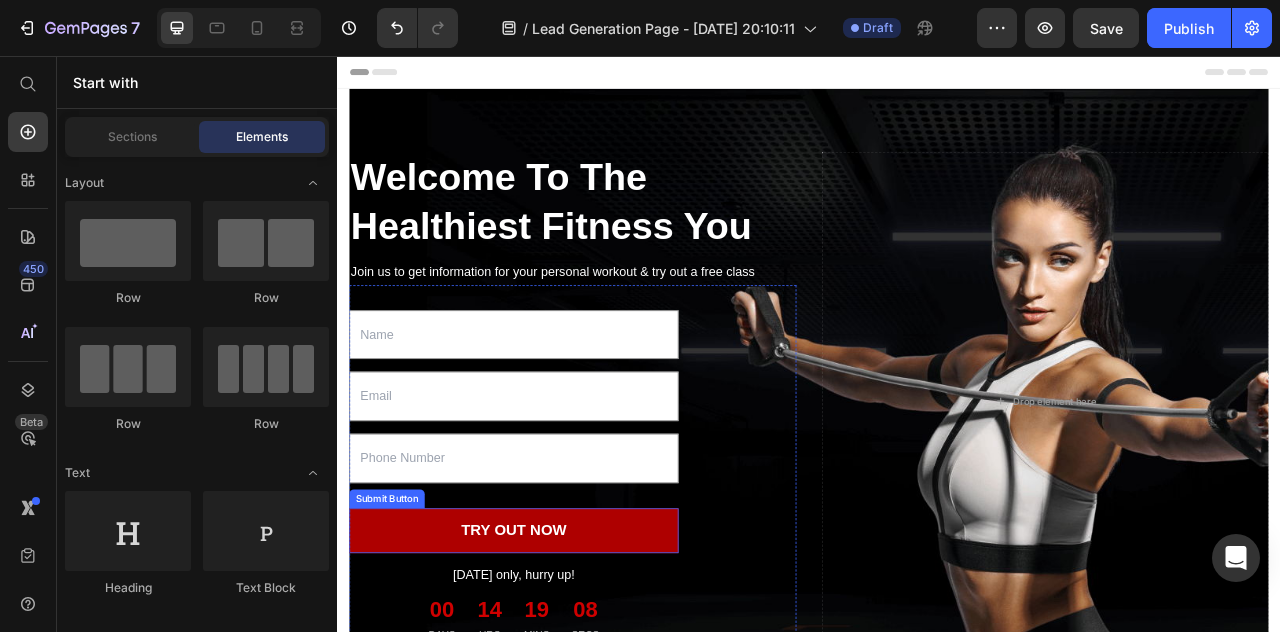 click on "TRY OUT NOW" at bounding box center (561, 659) 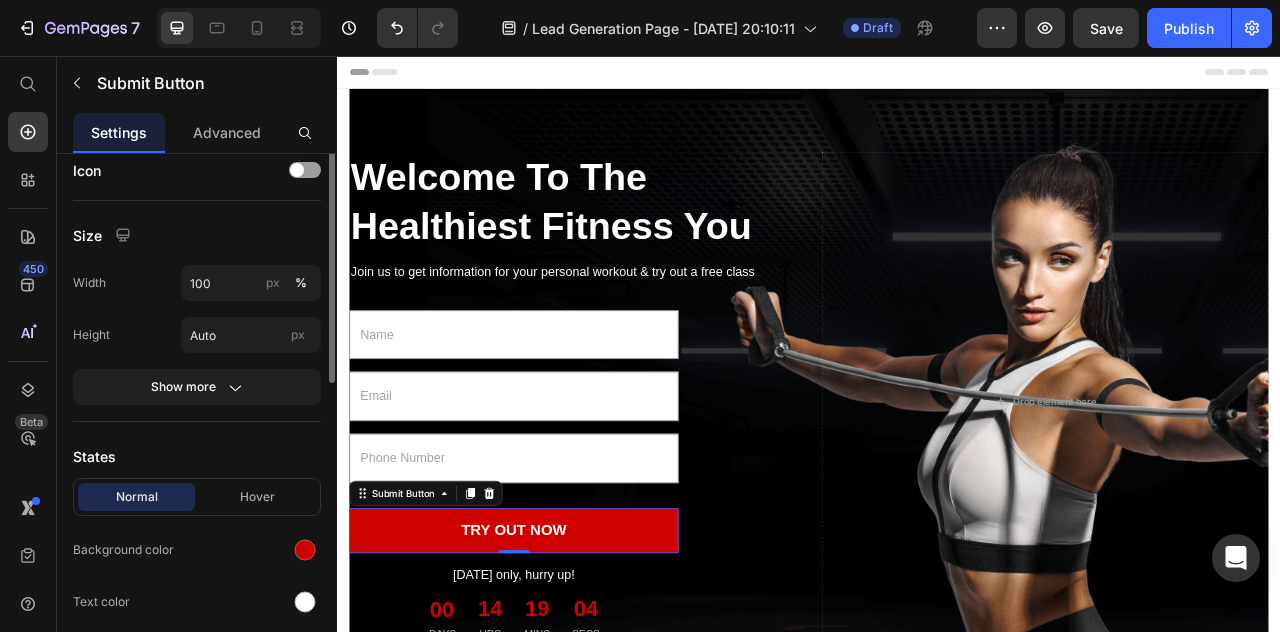 scroll, scrollTop: 0, scrollLeft: 0, axis: both 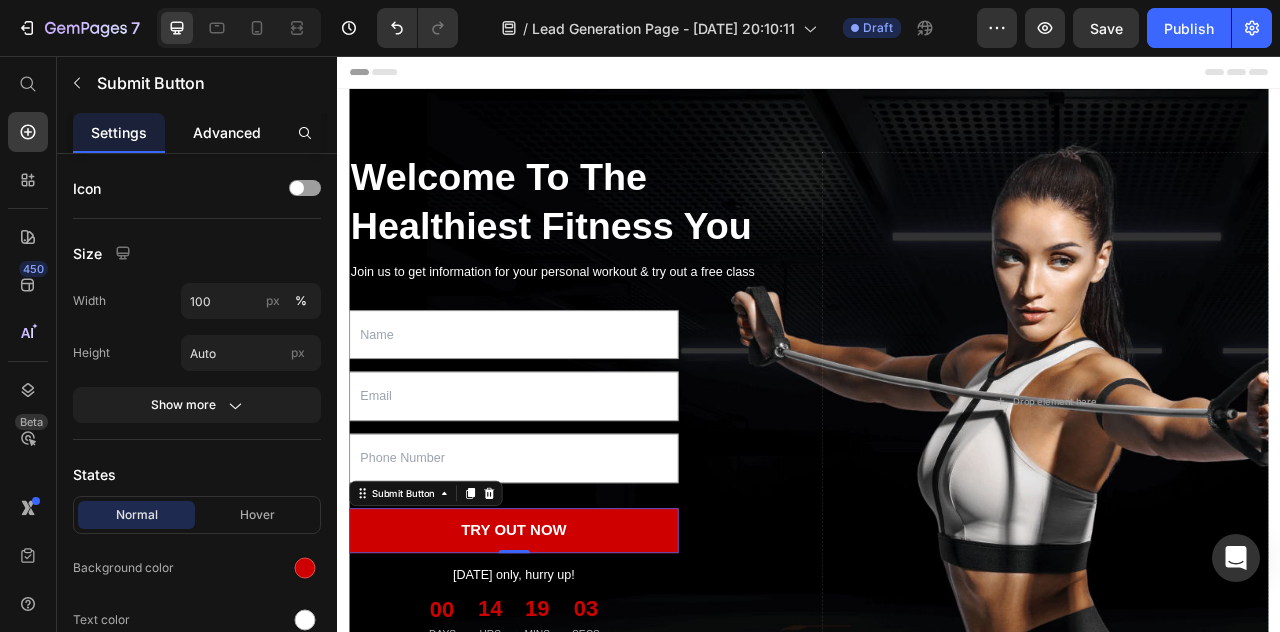 click on "Advanced" at bounding box center [227, 132] 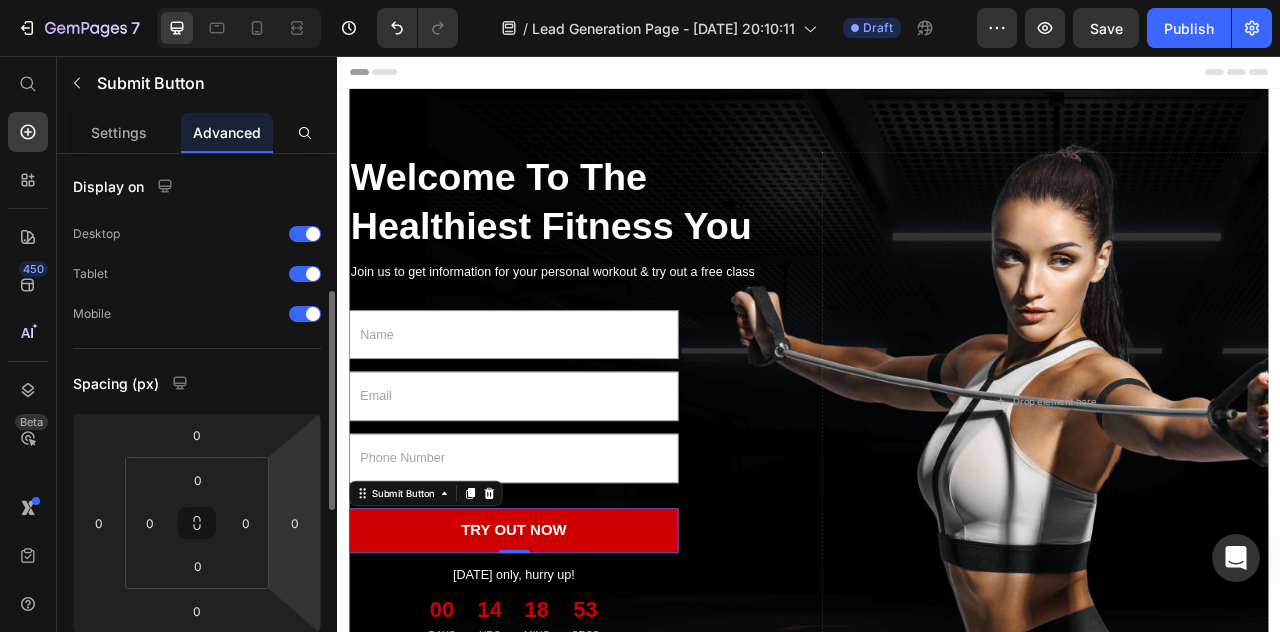 scroll, scrollTop: 0, scrollLeft: 0, axis: both 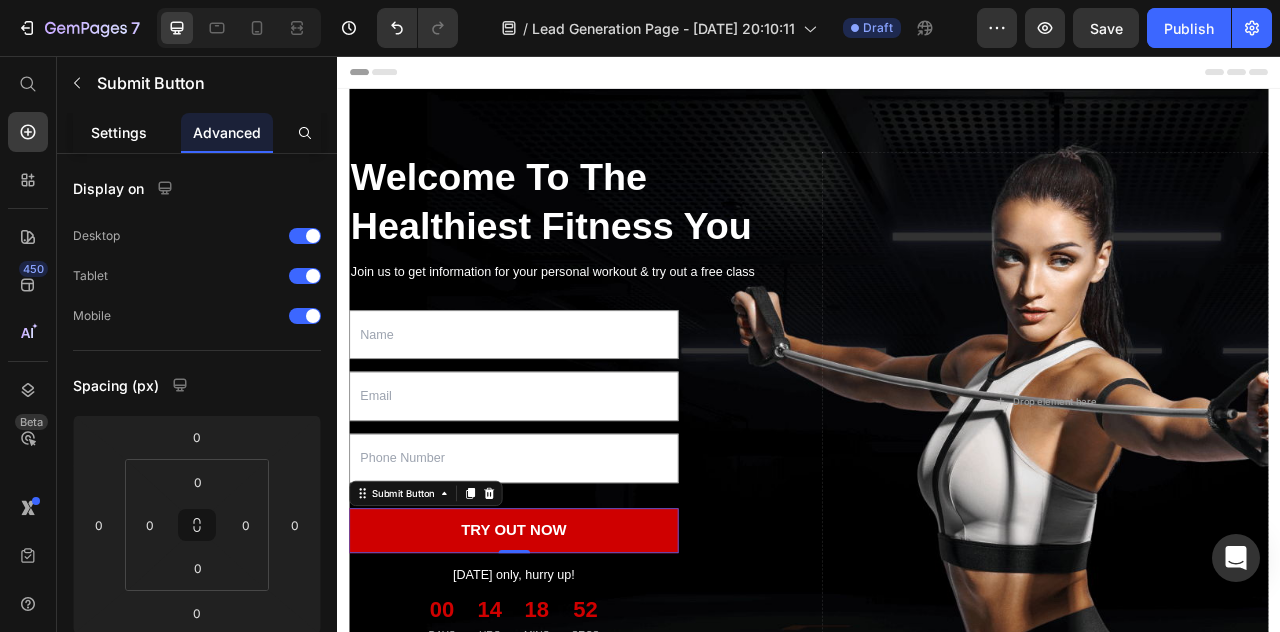 click on "Settings" at bounding box center [119, 132] 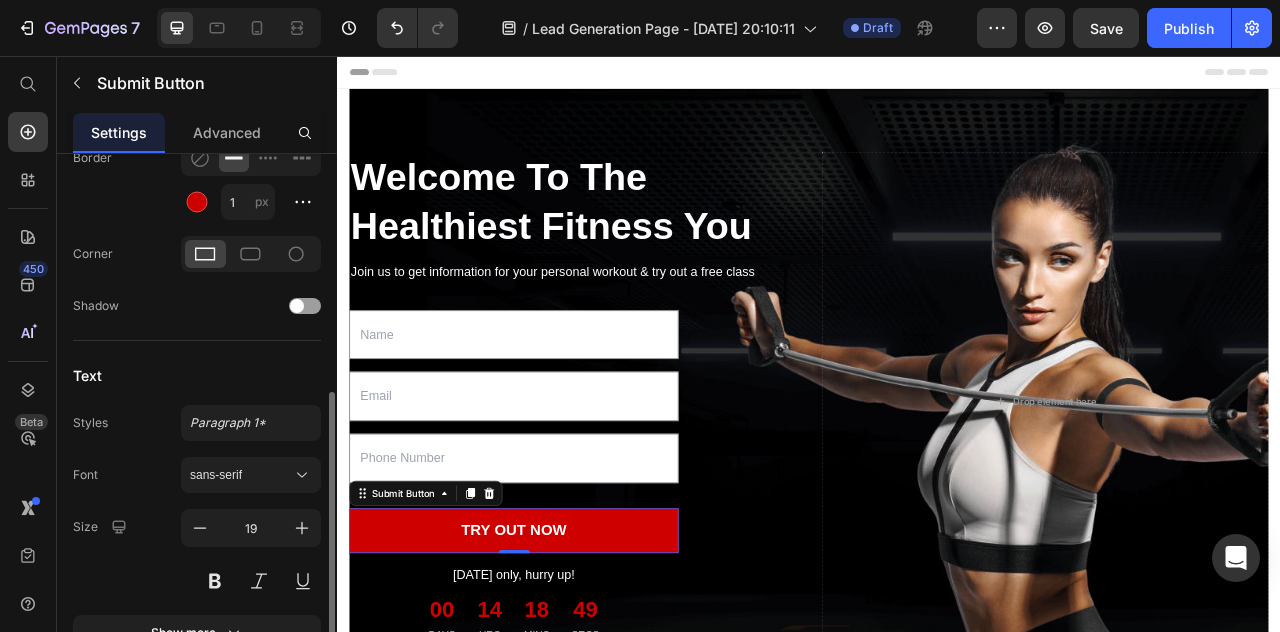 scroll, scrollTop: 621, scrollLeft: 0, axis: vertical 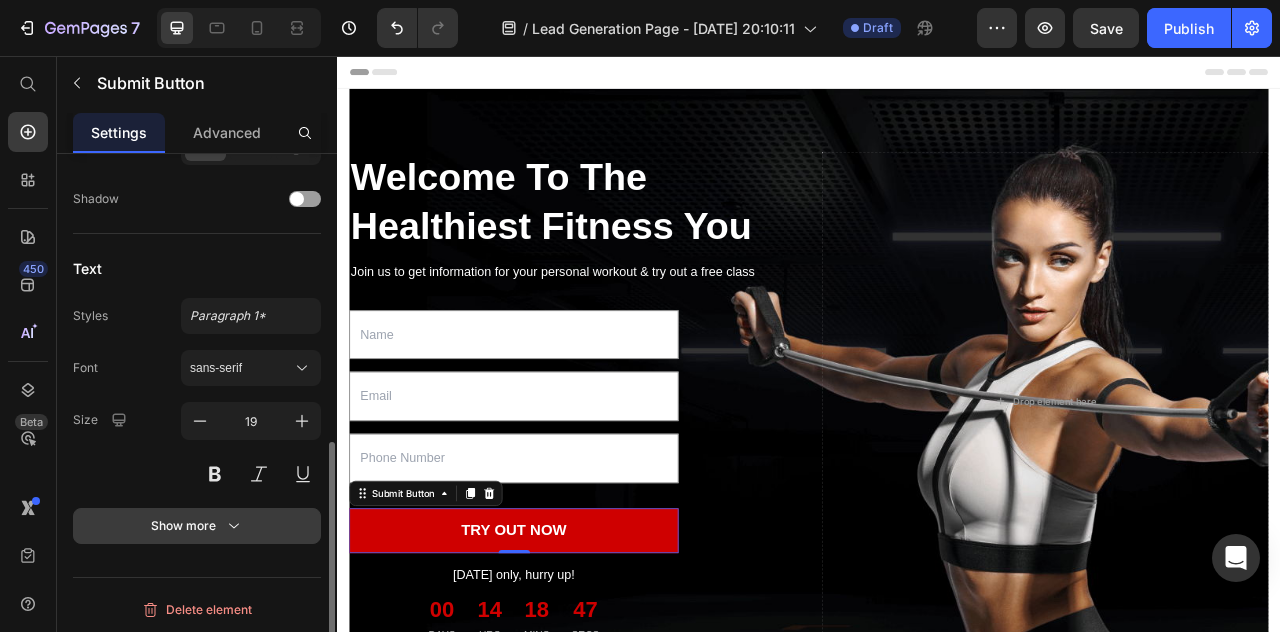 click on "Show more" at bounding box center [197, 526] 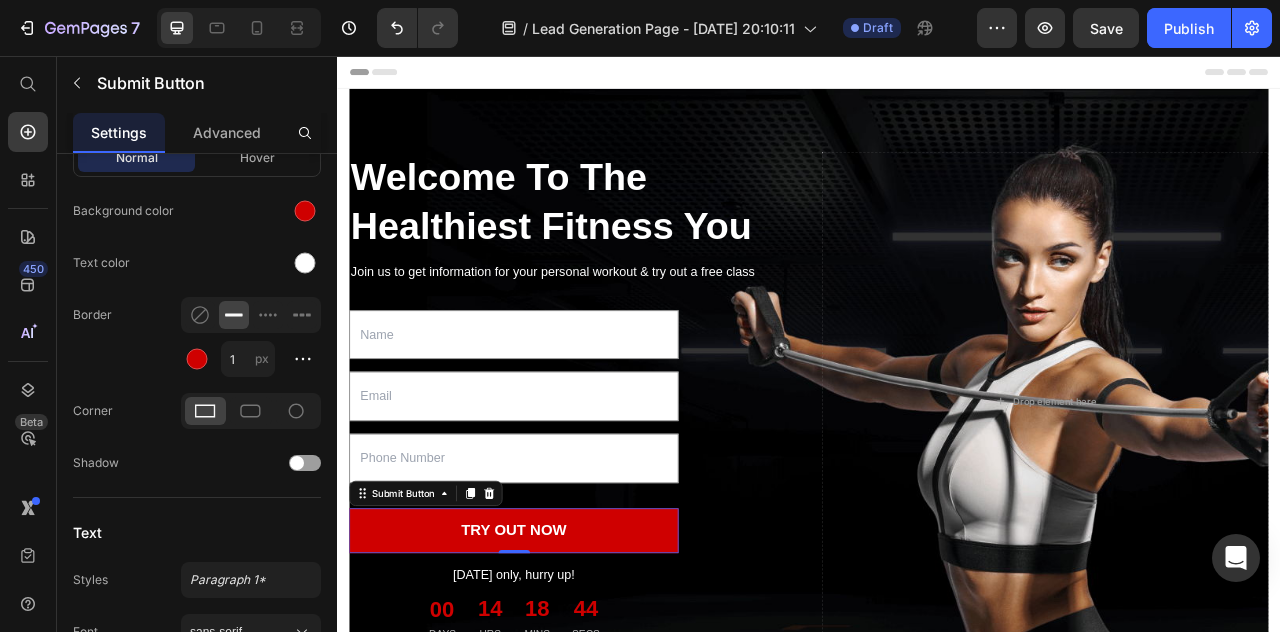 scroll, scrollTop: 0, scrollLeft: 0, axis: both 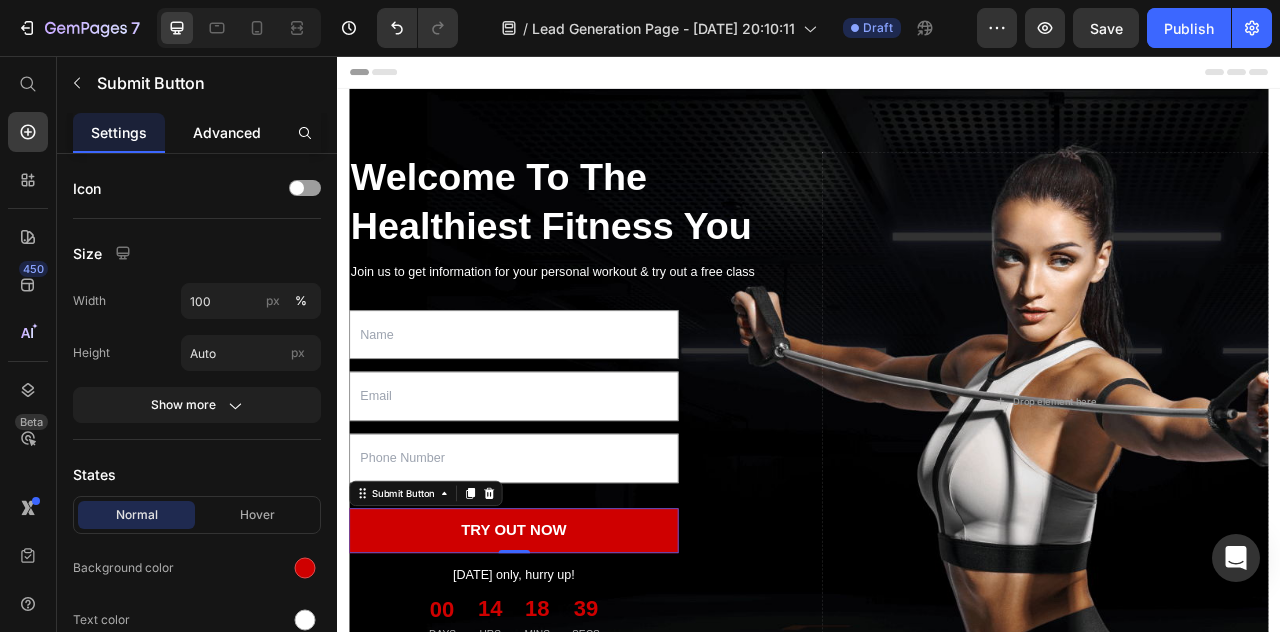 click on "Advanced" at bounding box center (227, 132) 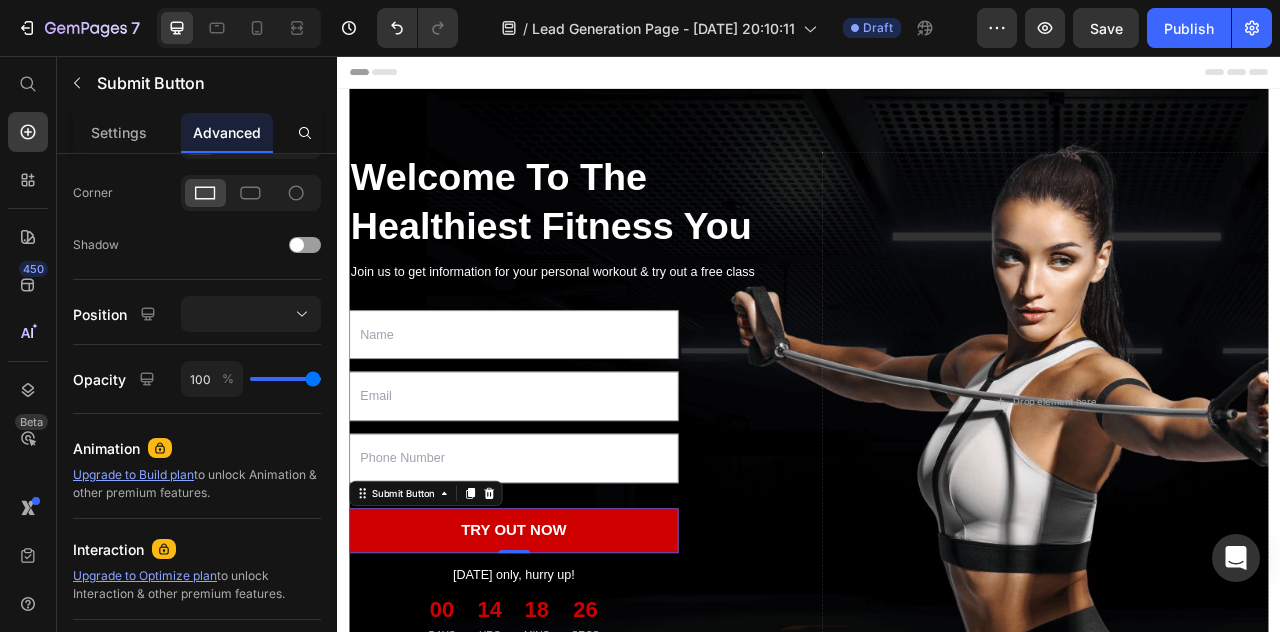 scroll, scrollTop: 766, scrollLeft: 0, axis: vertical 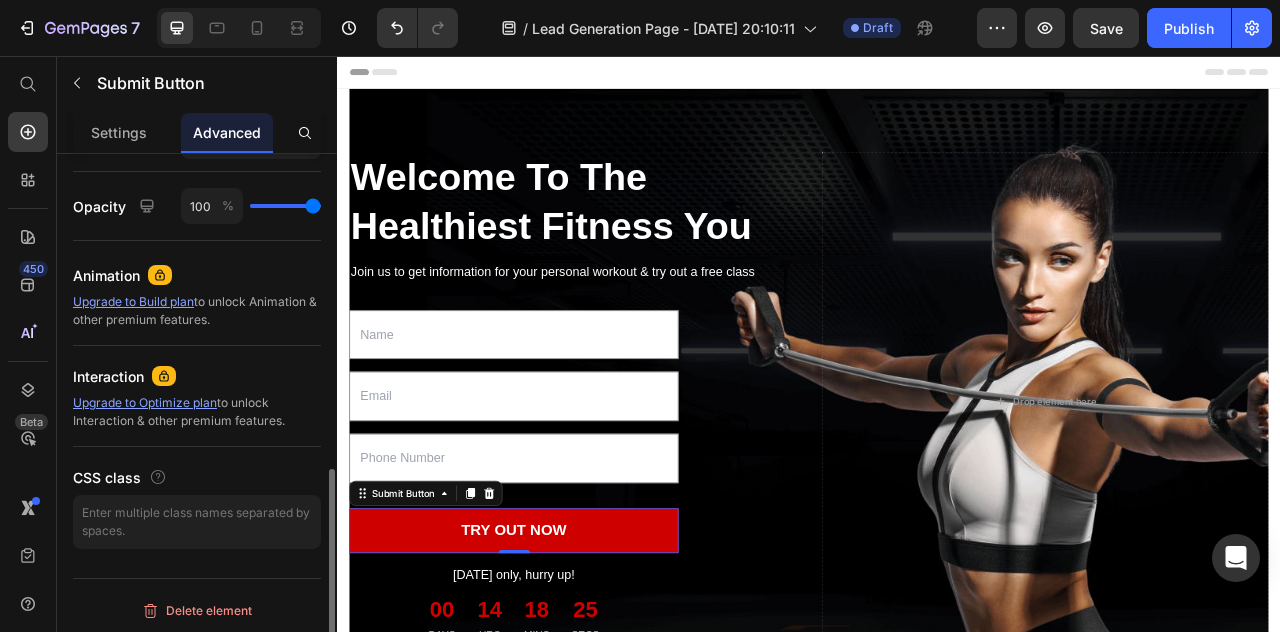 click on "Upgrade to Optimize plan" at bounding box center (145, 402) 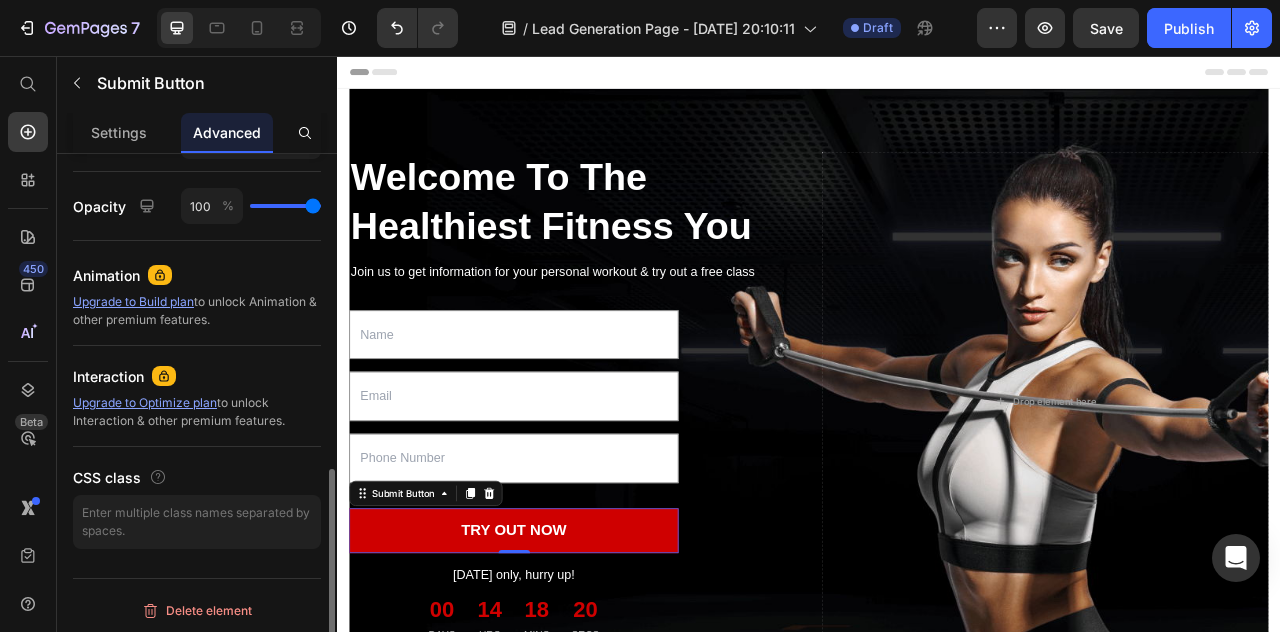 click 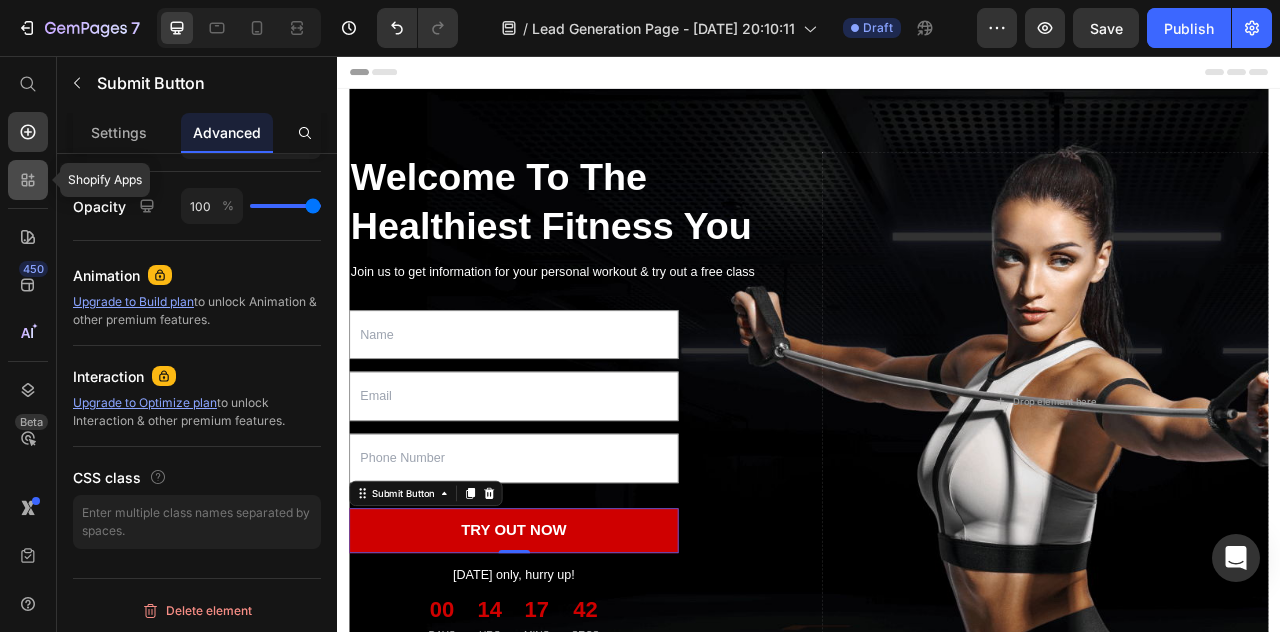 click 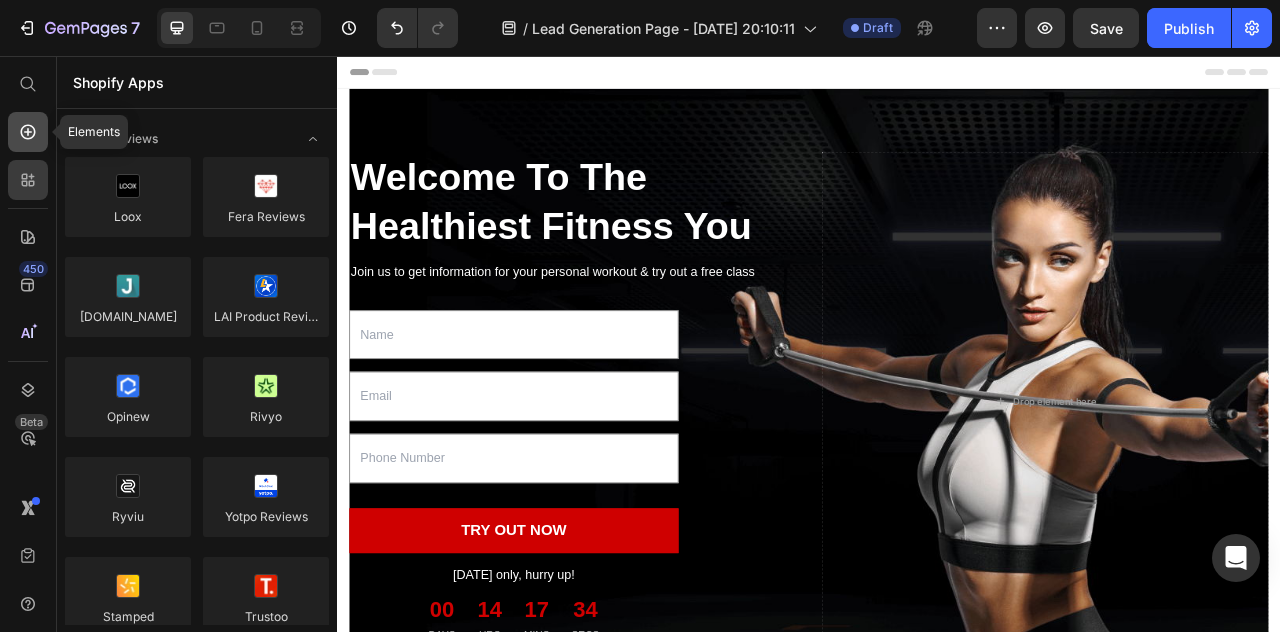 click 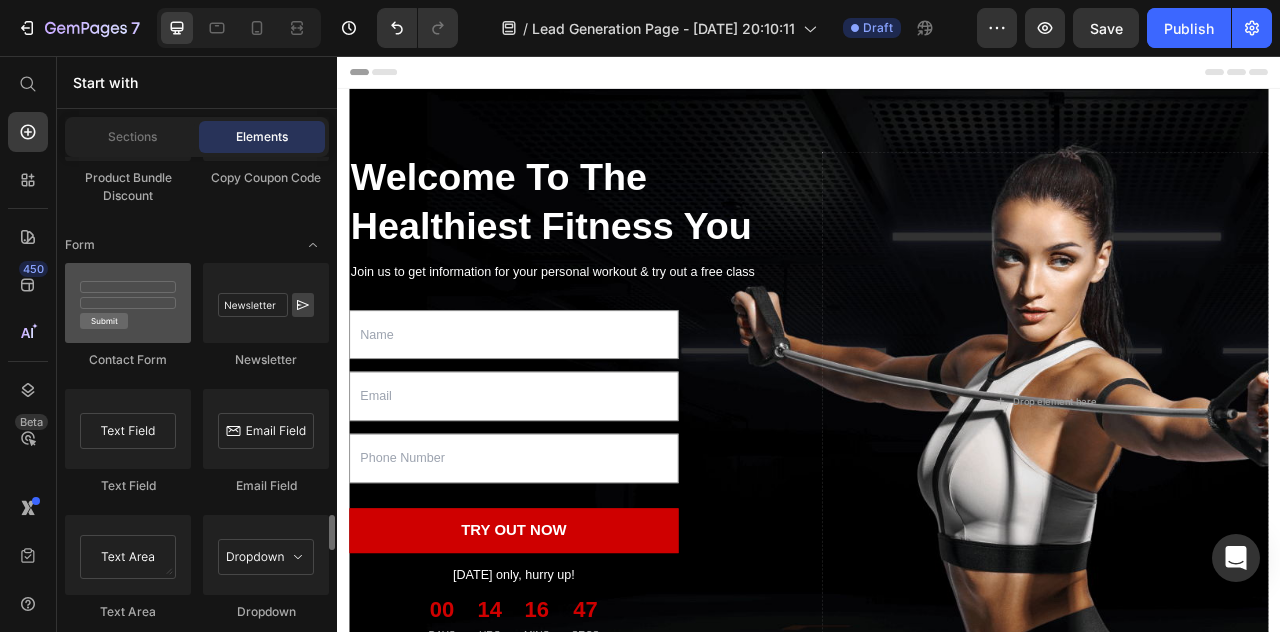 scroll, scrollTop: 4740, scrollLeft: 0, axis: vertical 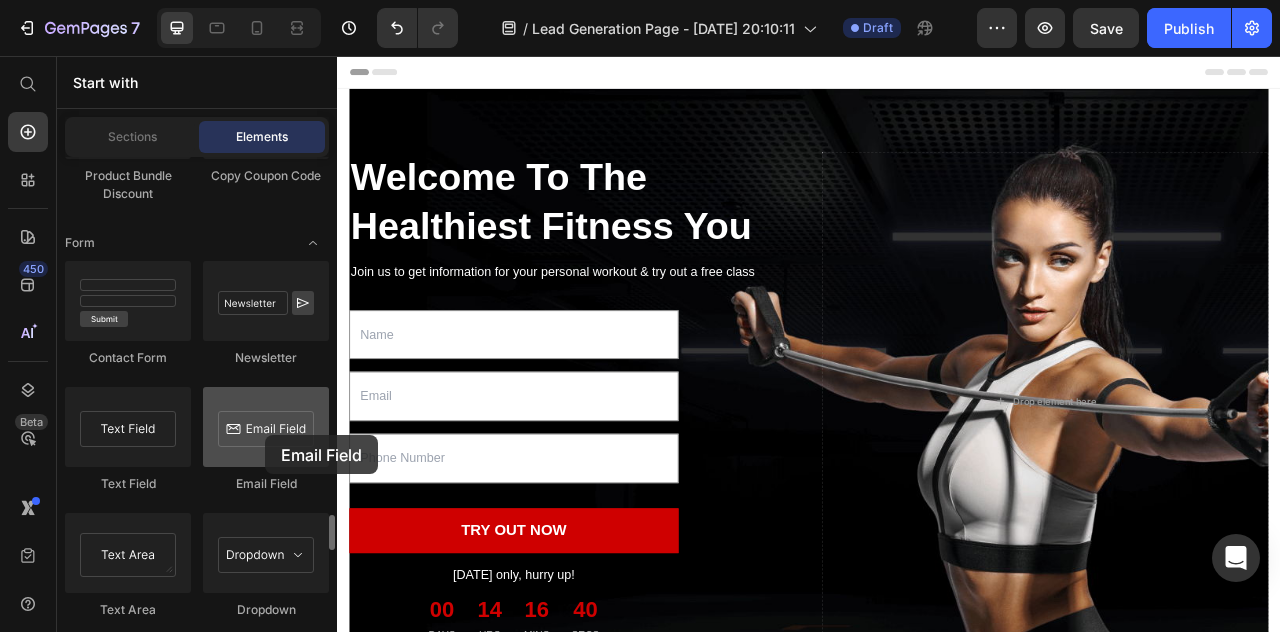 click at bounding box center (266, 427) 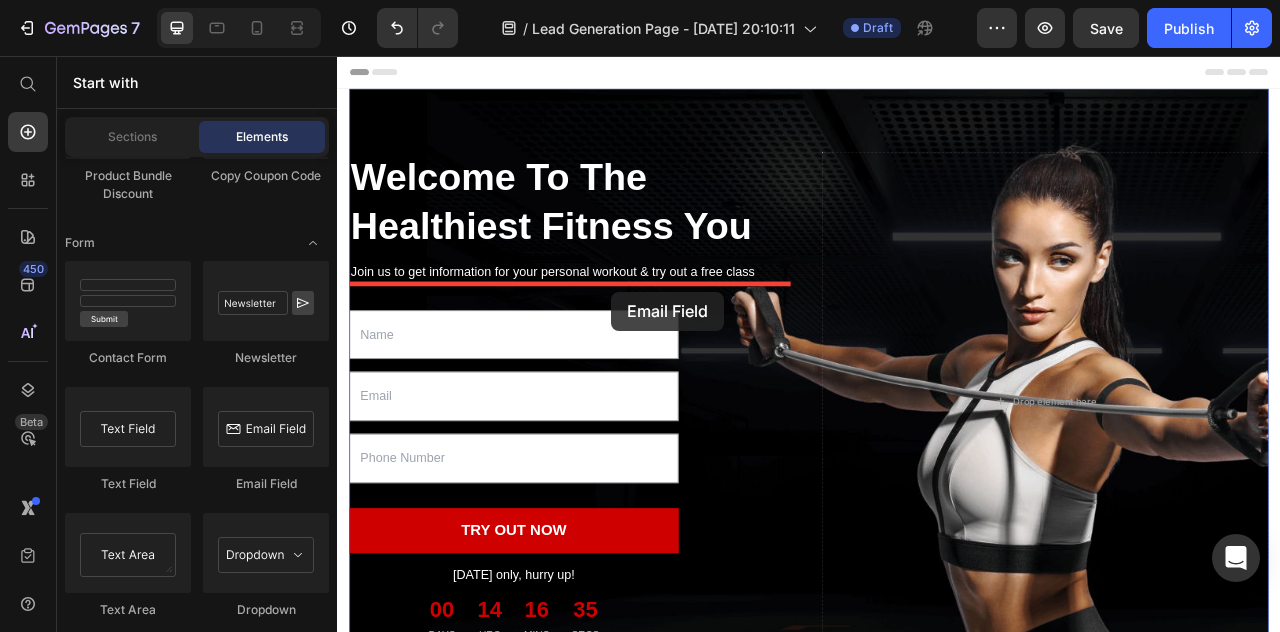 drag, startPoint x: 602, startPoint y: 491, endPoint x: 686, endPoint y: 356, distance: 159 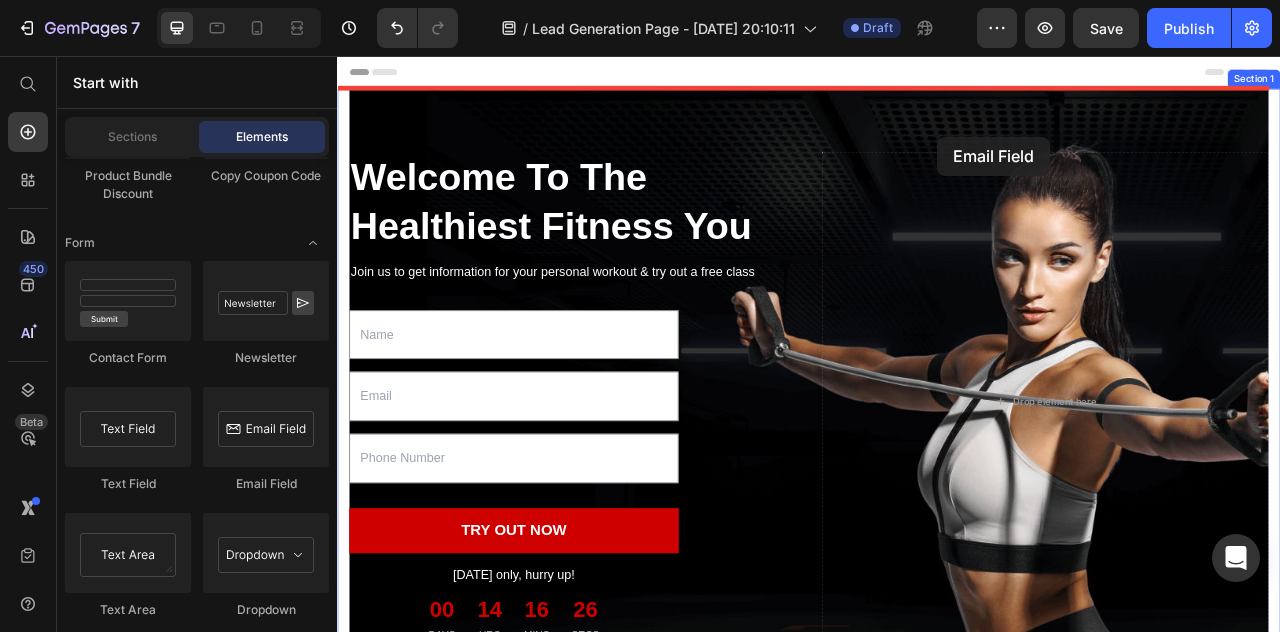 drag, startPoint x: 619, startPoint y: 499, endPoint x: 1101, endPoint y: 159, distance: 589.8508 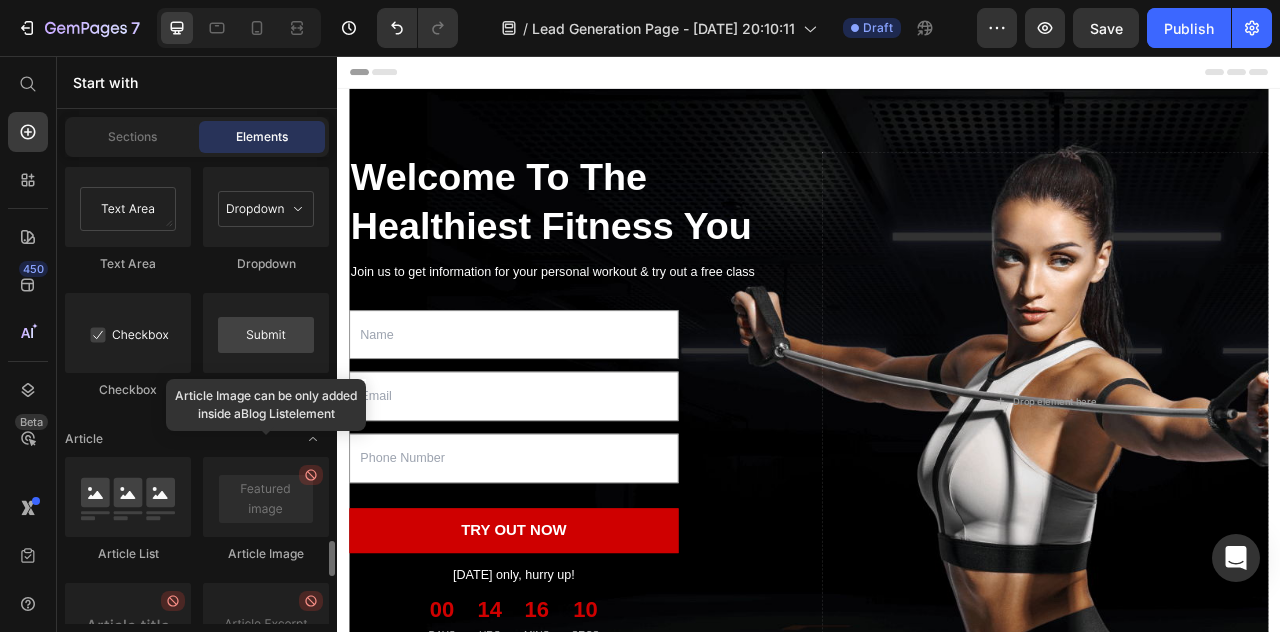 scroll, scrollTop: 5090, scrollLeft: 0, axis: vertical 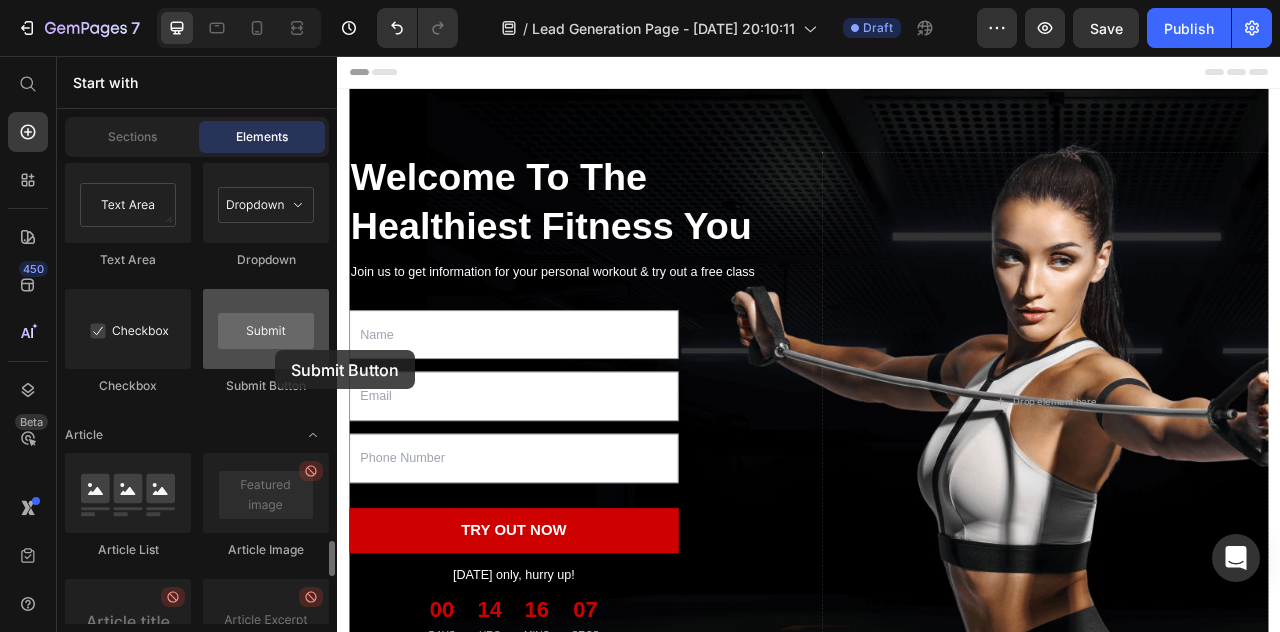 click at bounding box center (266, 329) 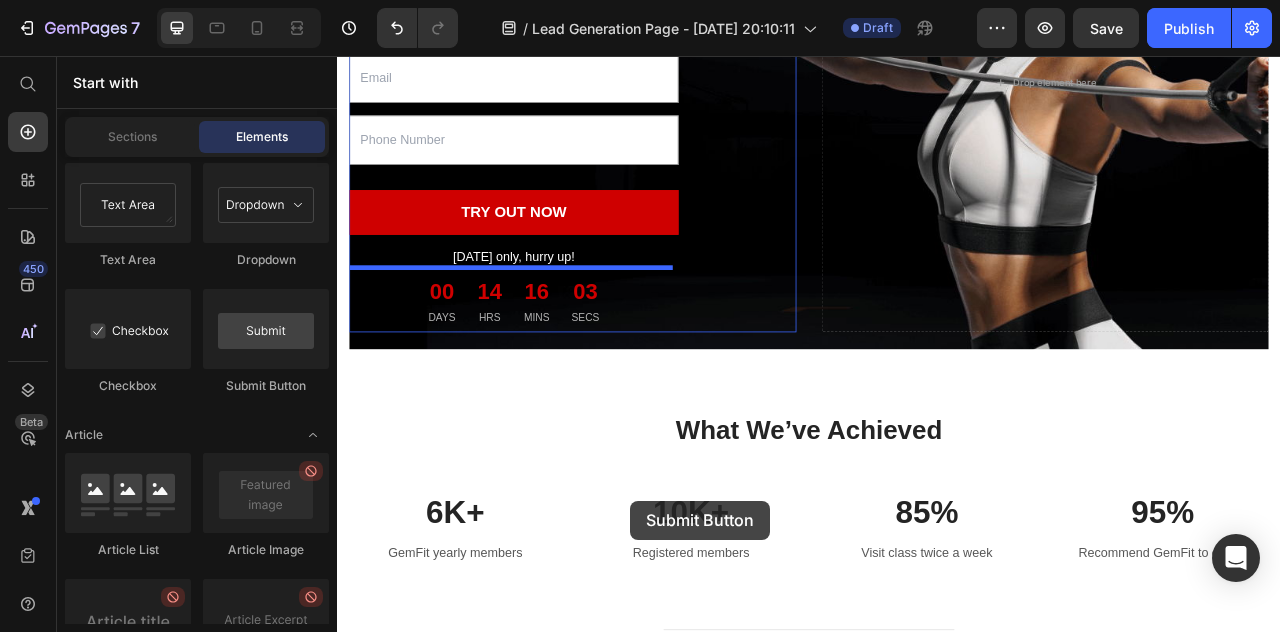 scroll, scrollTop: 493, scrollLeft: 0, axis: vertical 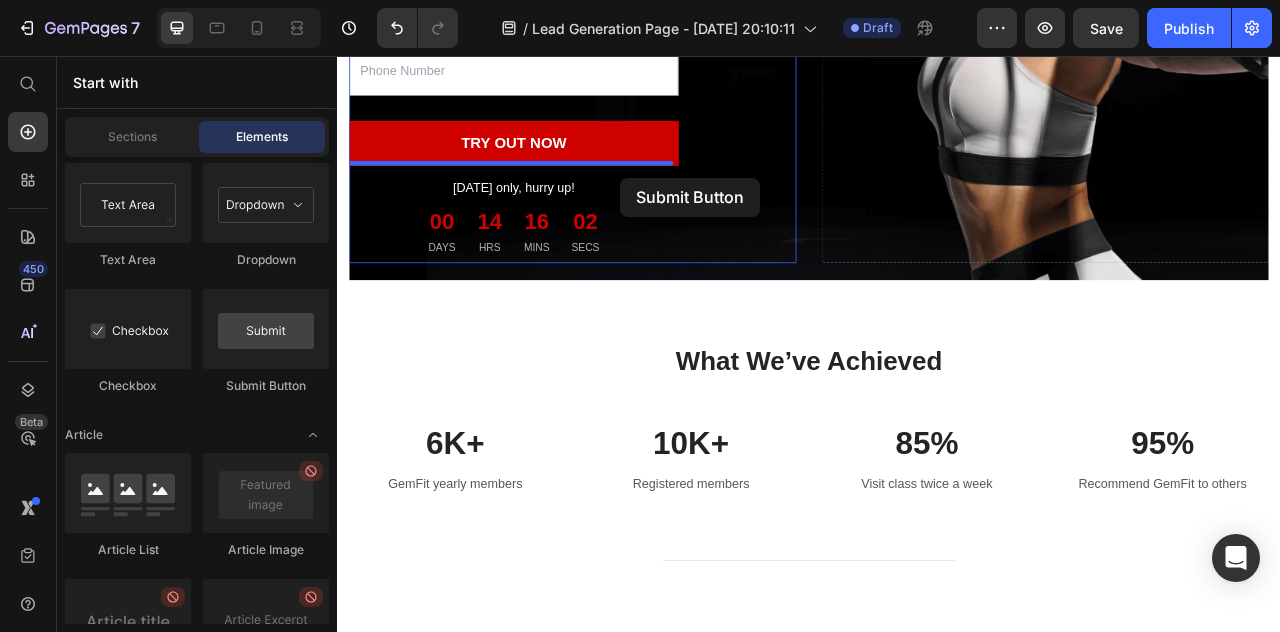 drag, startPoint x: 612, startPoint y: 406, endPoint x: 697, endPoint y: 211, distance: 212.72047 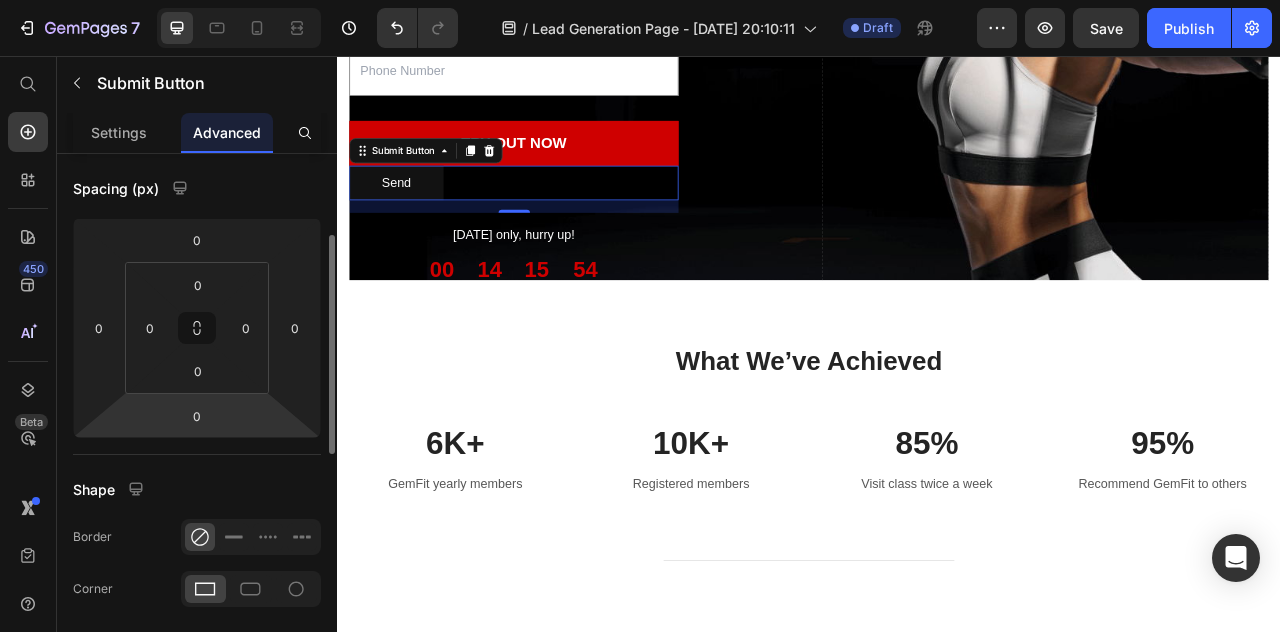 scroll, scrollTop: 0, scrollLeft: 0, axis: both 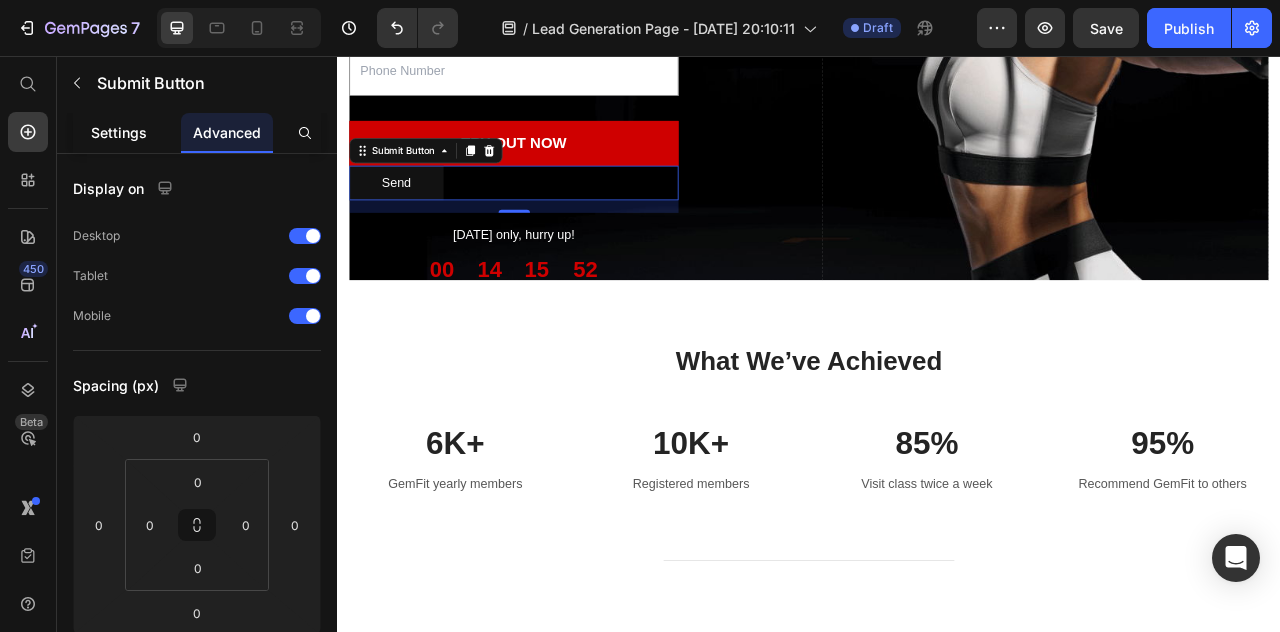 click on "Settings" at bounding box center (119, 132) 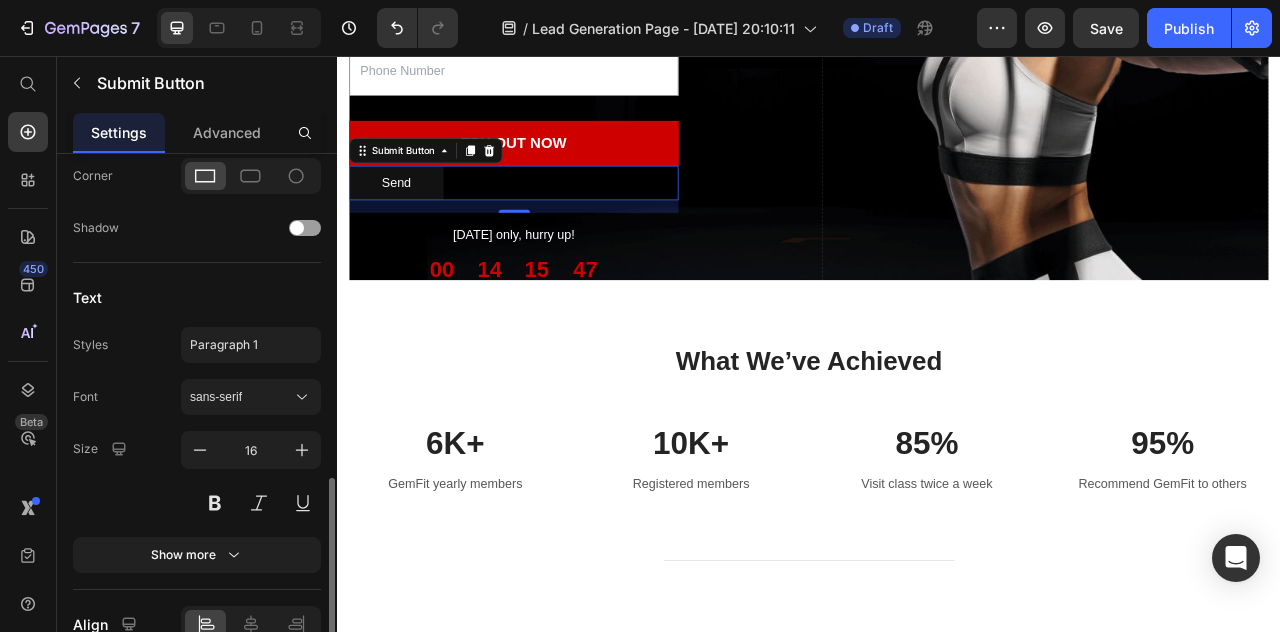 scroll, scrollTop: 642, scrollLeft: 0, axis: vertical 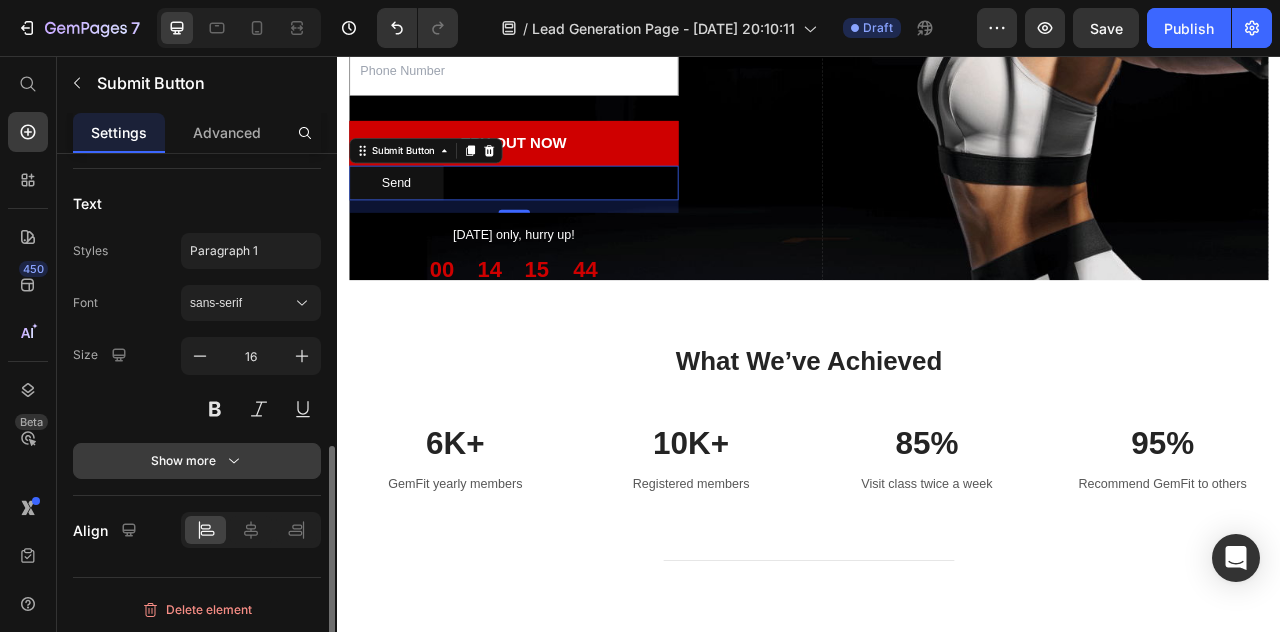 click on "Show more" at bounding box center (197, 461) 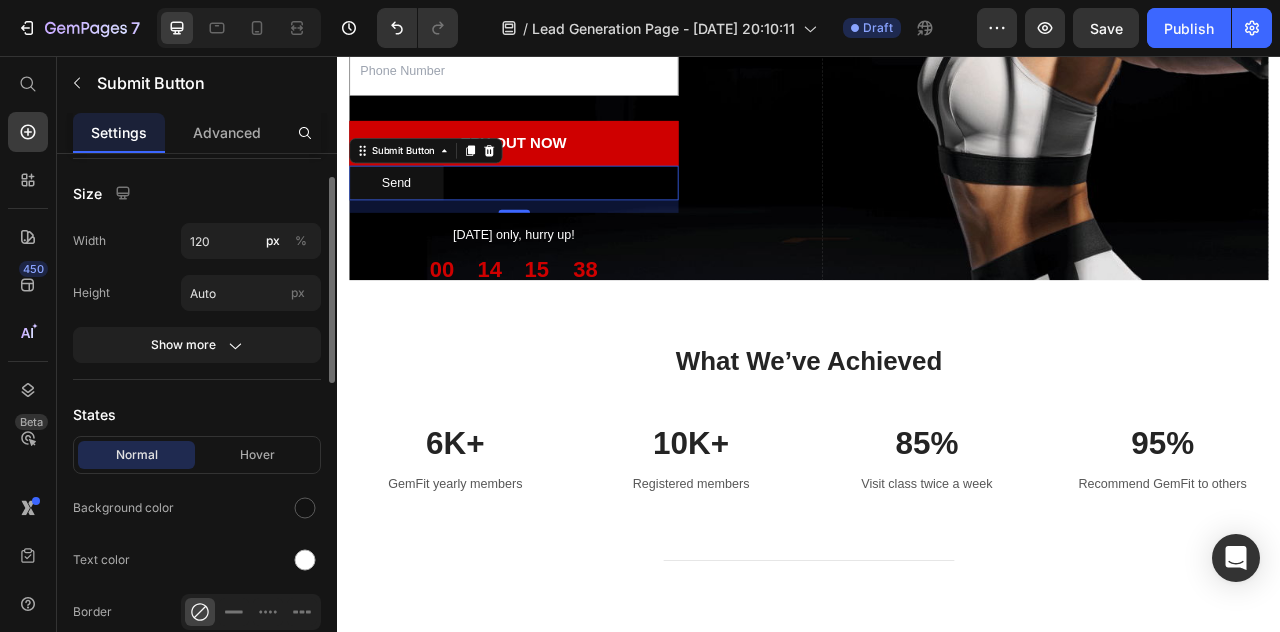 scroll, scrollTop: 0, scrollLeft: 0, axis: both 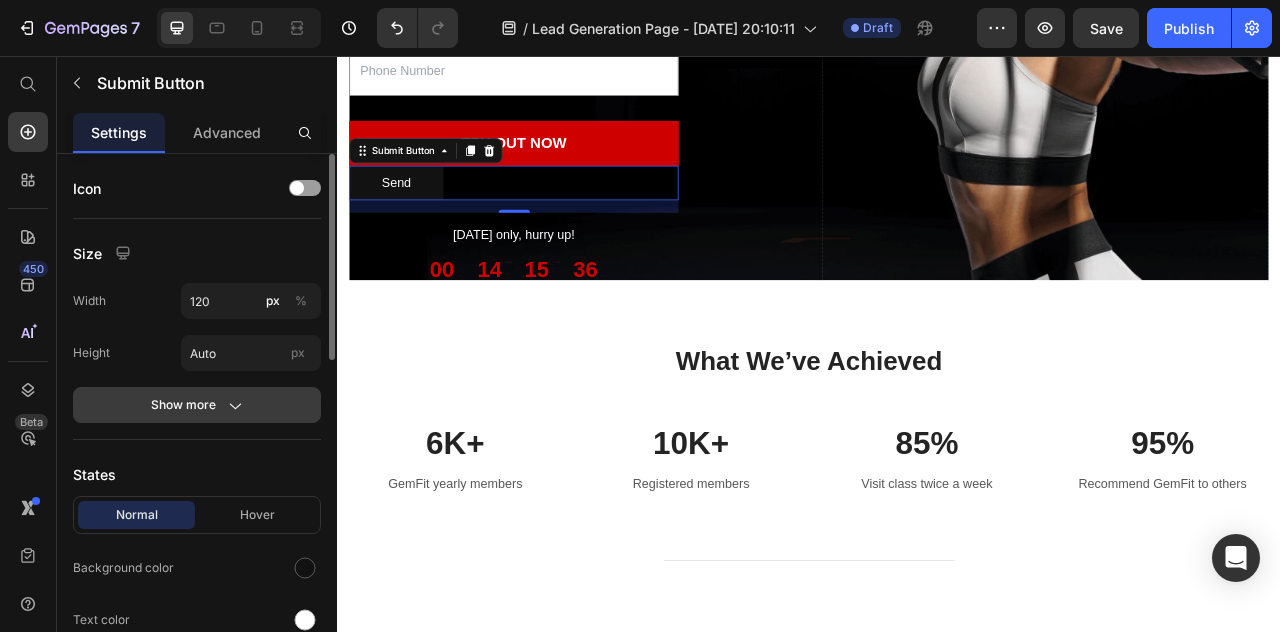 click on "Show more" 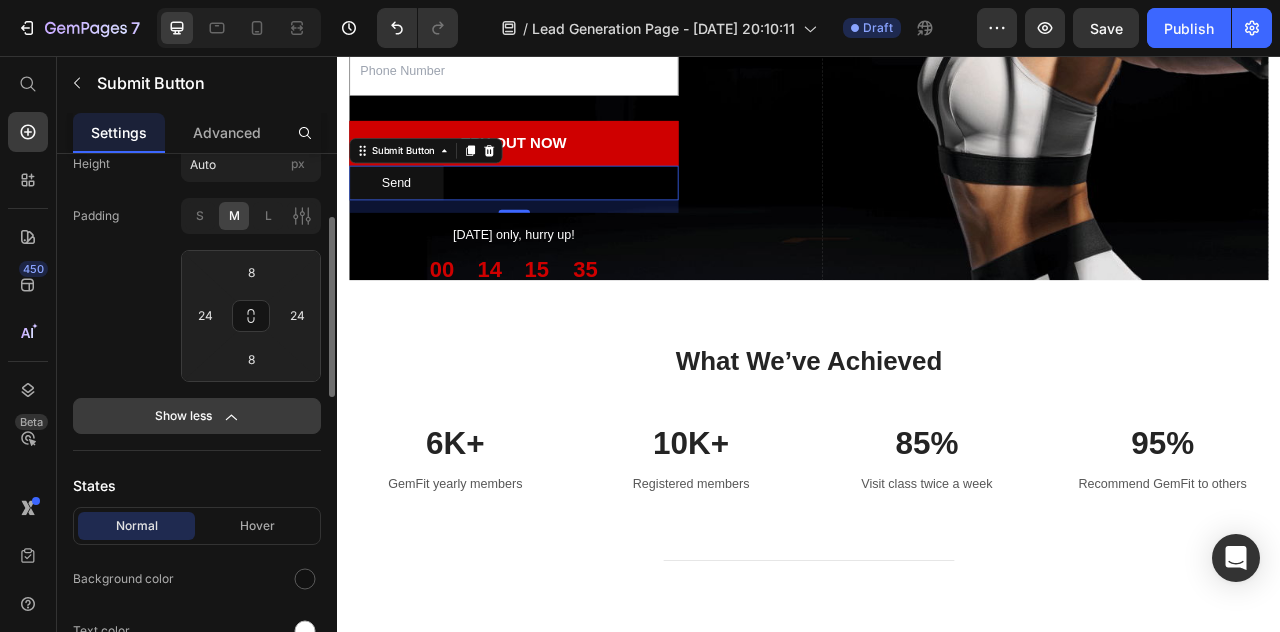 scroll, scrollTop: 0, scrollLeft: 0, axis: both 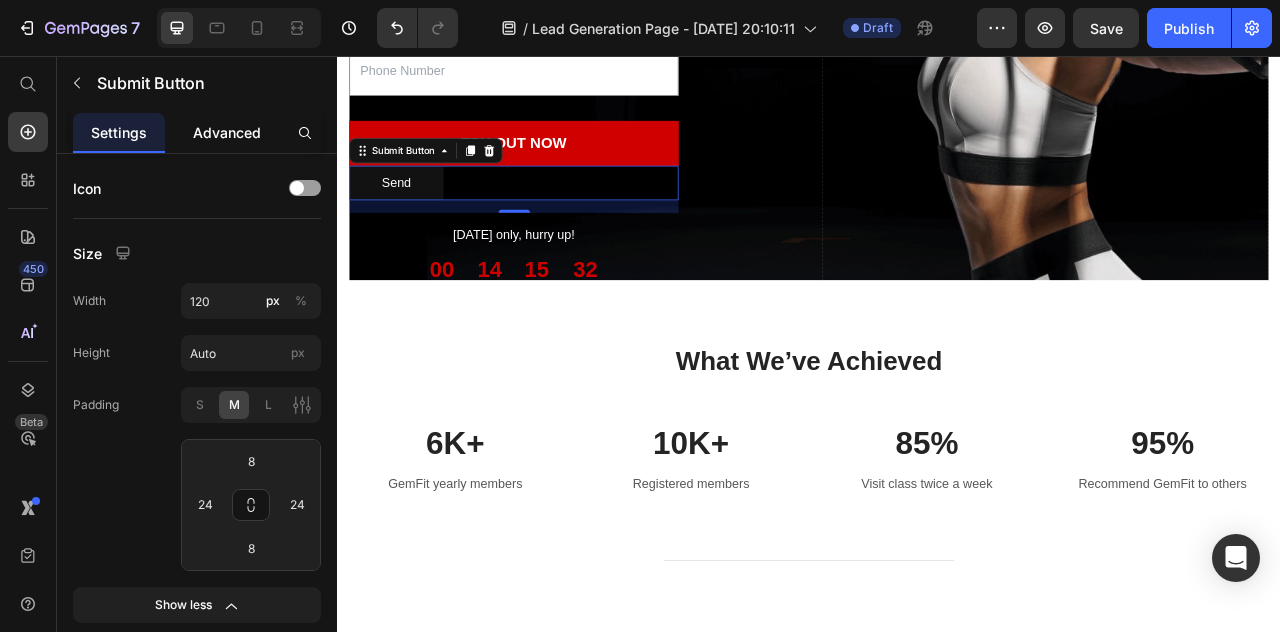 click on "Advanced" at bounding box center (227, 132) 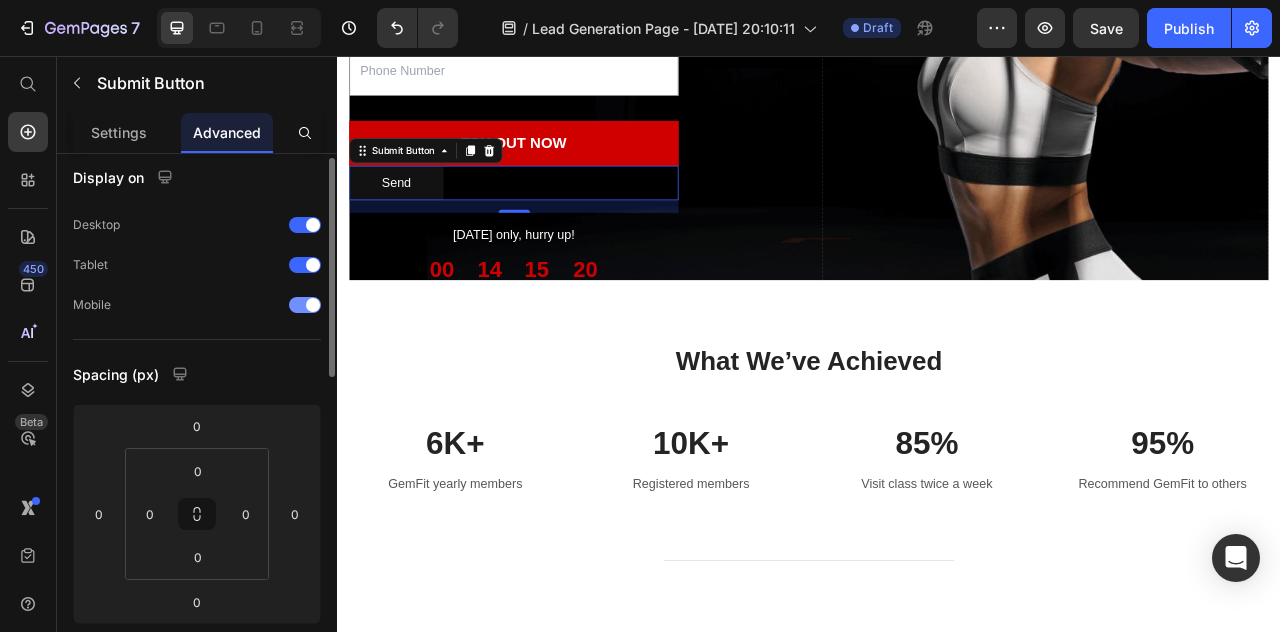 scroll, scrollTop: 0, scrollLeft: 0, axis: both 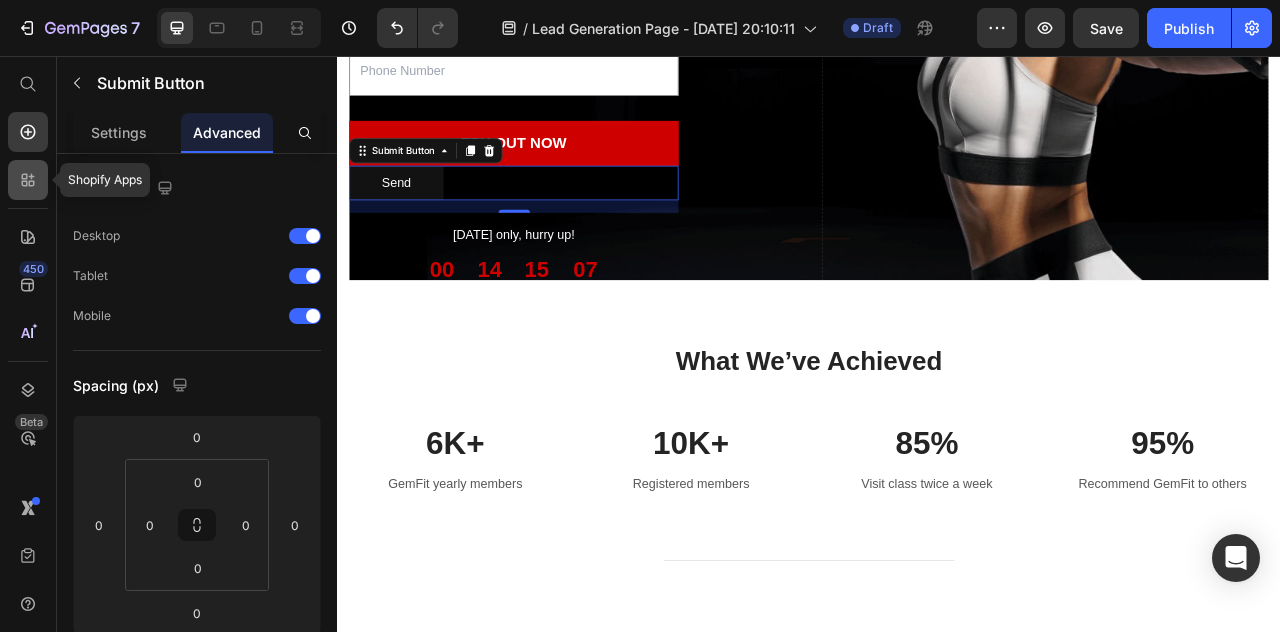 click 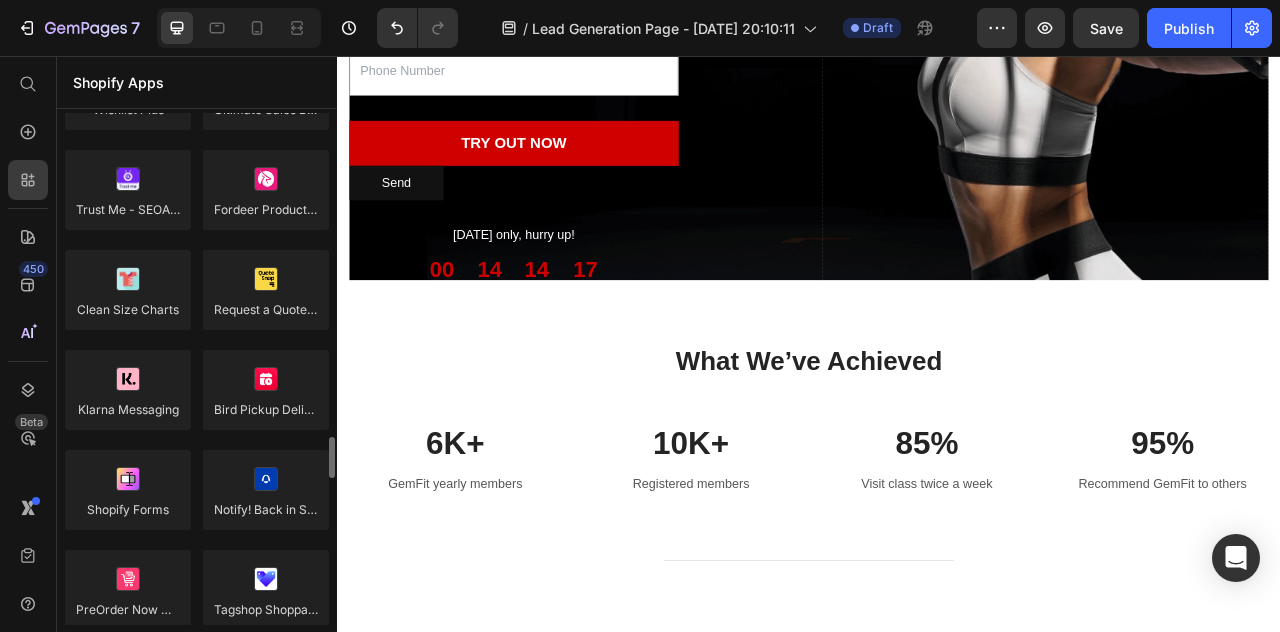 scroll, scrollTop: 4267, scrollLeft: 0, axis: vertical 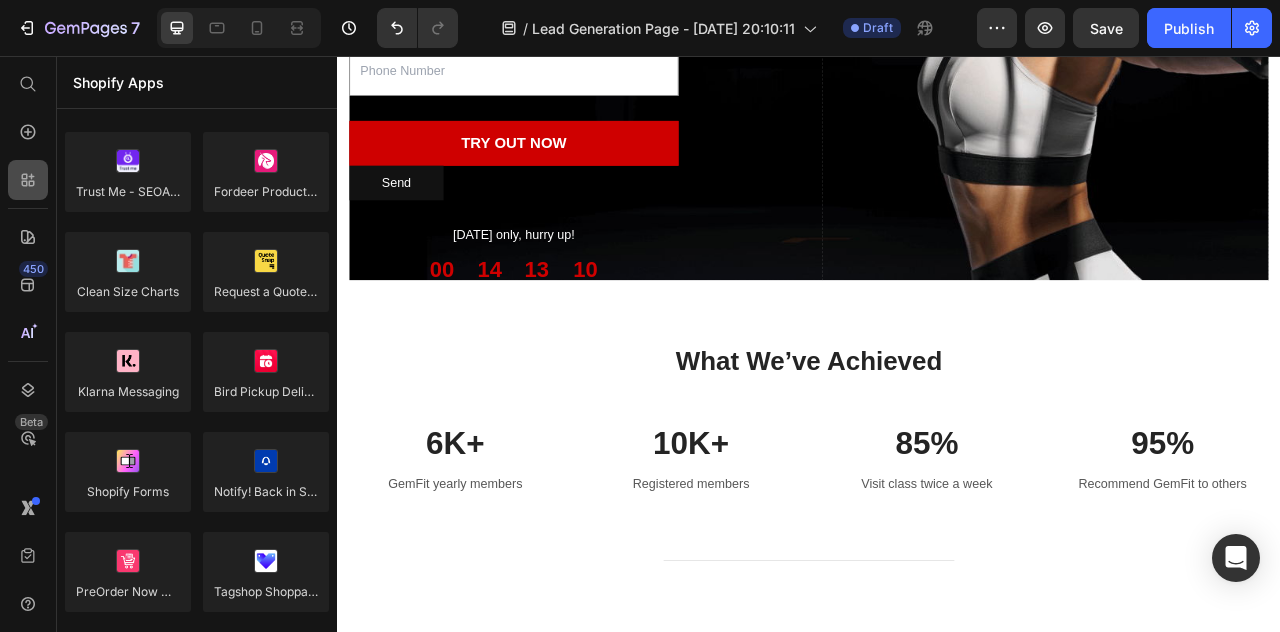 click 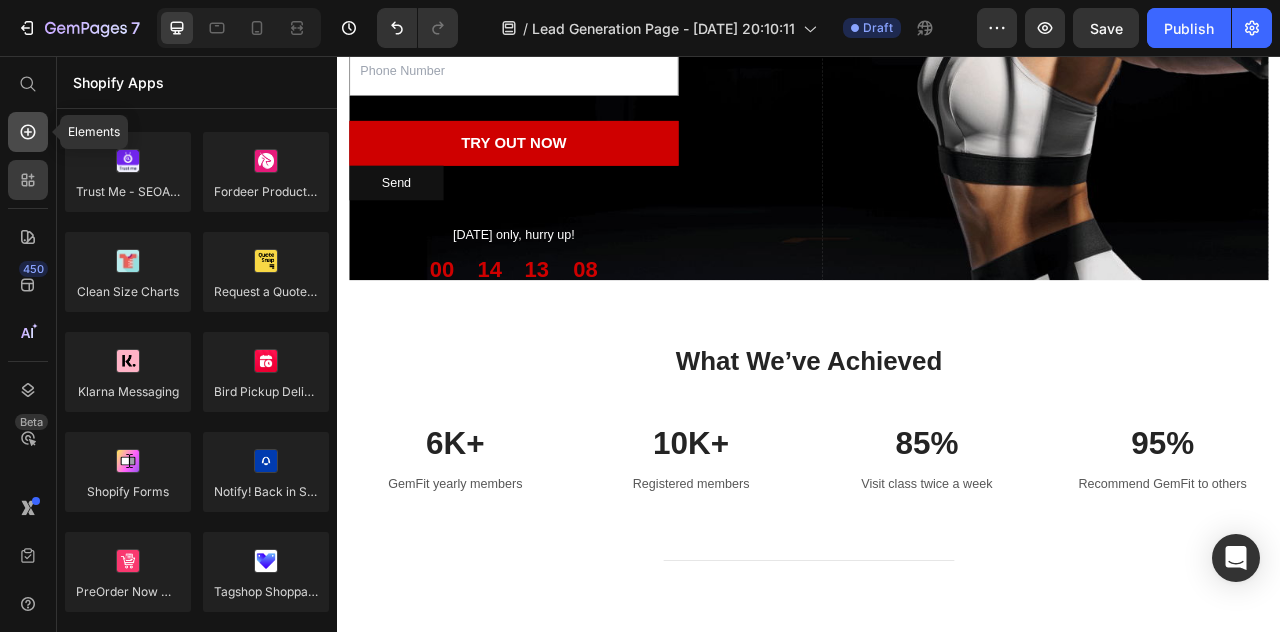 click 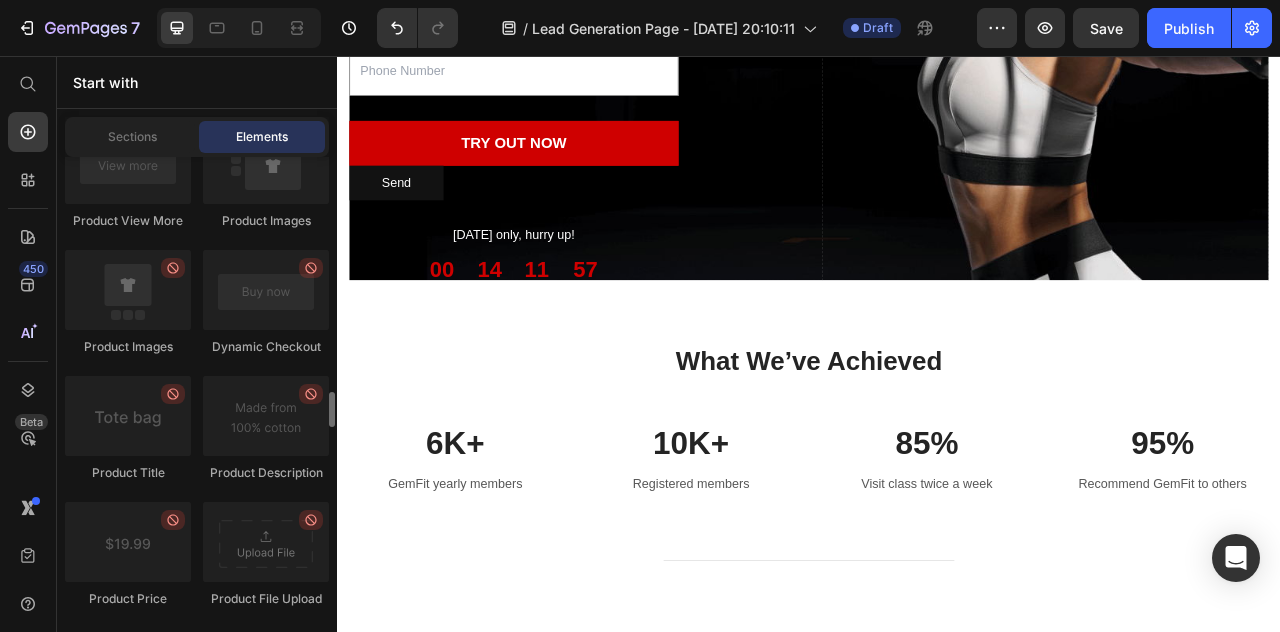 scroll, scrollTop: 3126, scrollLeft: 0, axis: vertical 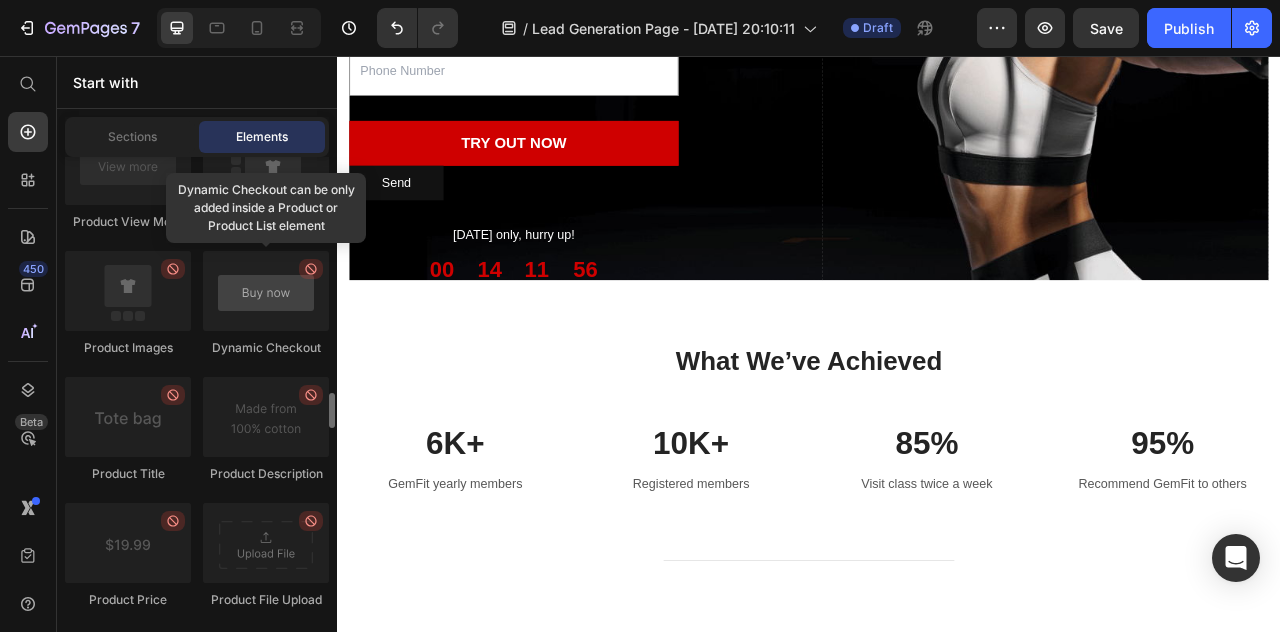 click at bounding box center [266, 291] 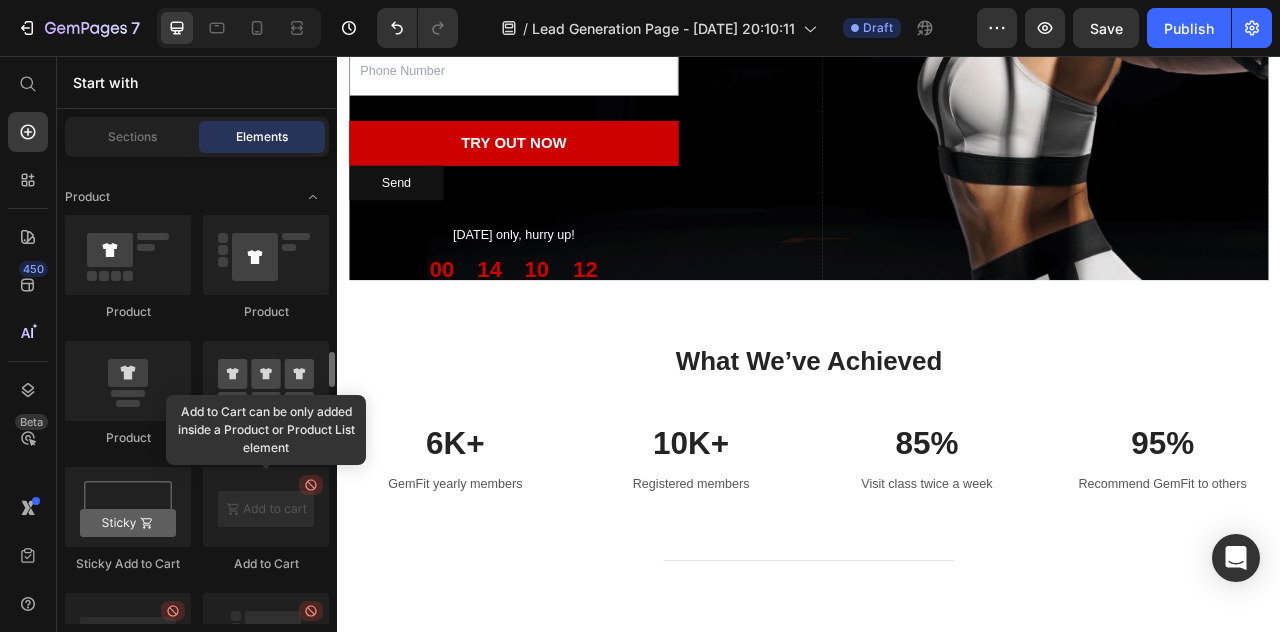 scroll, scrollTop: 2630, scrollLeft: 0, axis: vertical 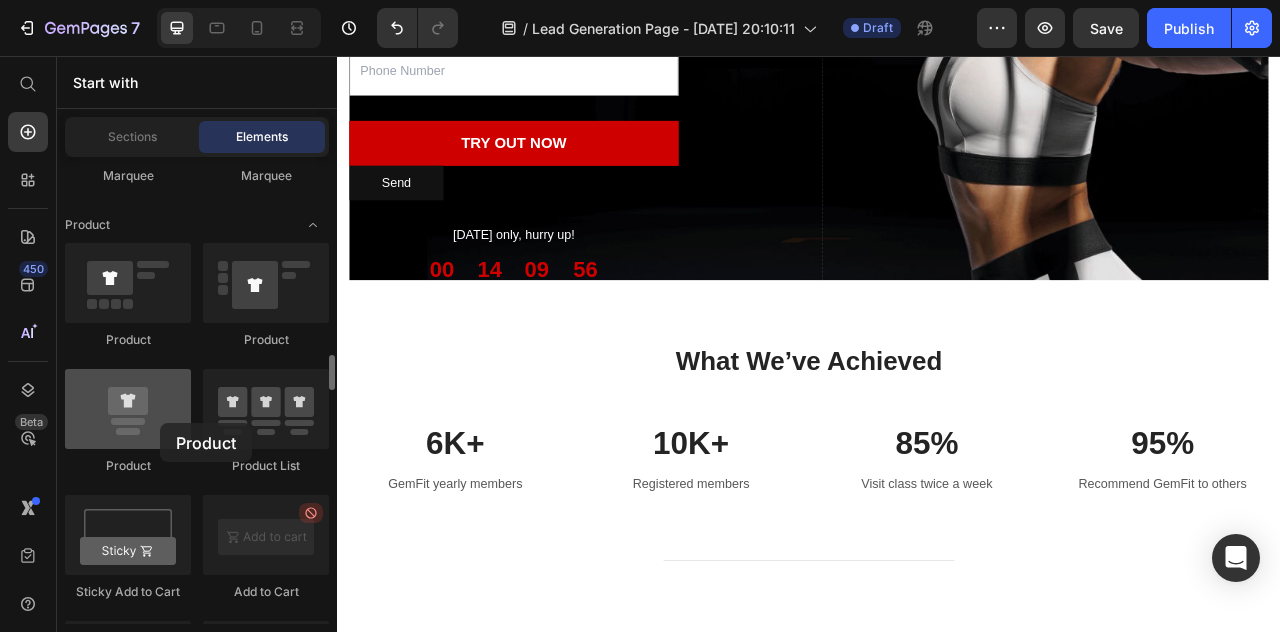 click at bounding box center [128, 409] 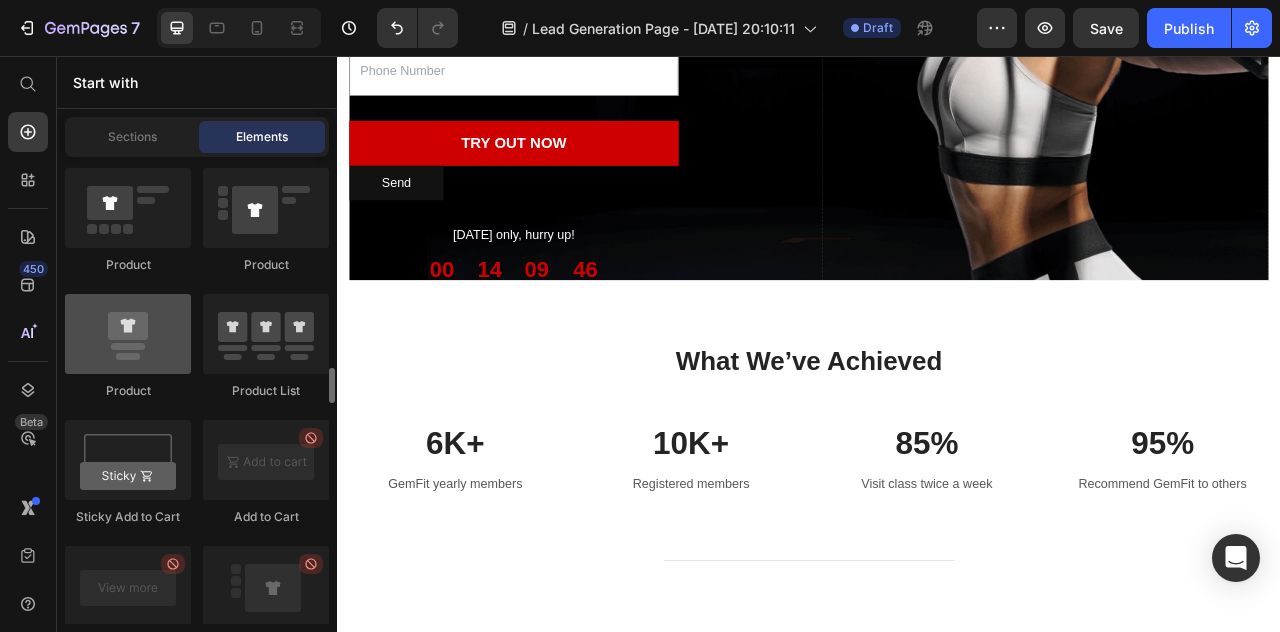 scroll, scrollTop: 2714, scrollLeft: 0, axis: vertical 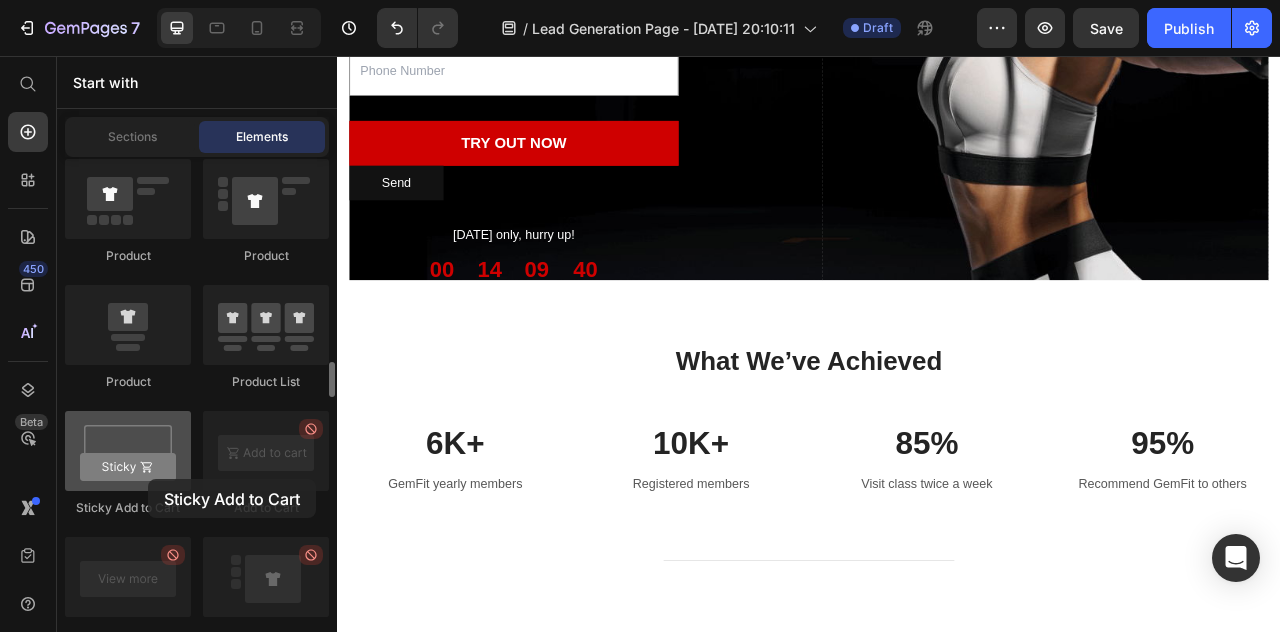click at bounding box center (128, 451) 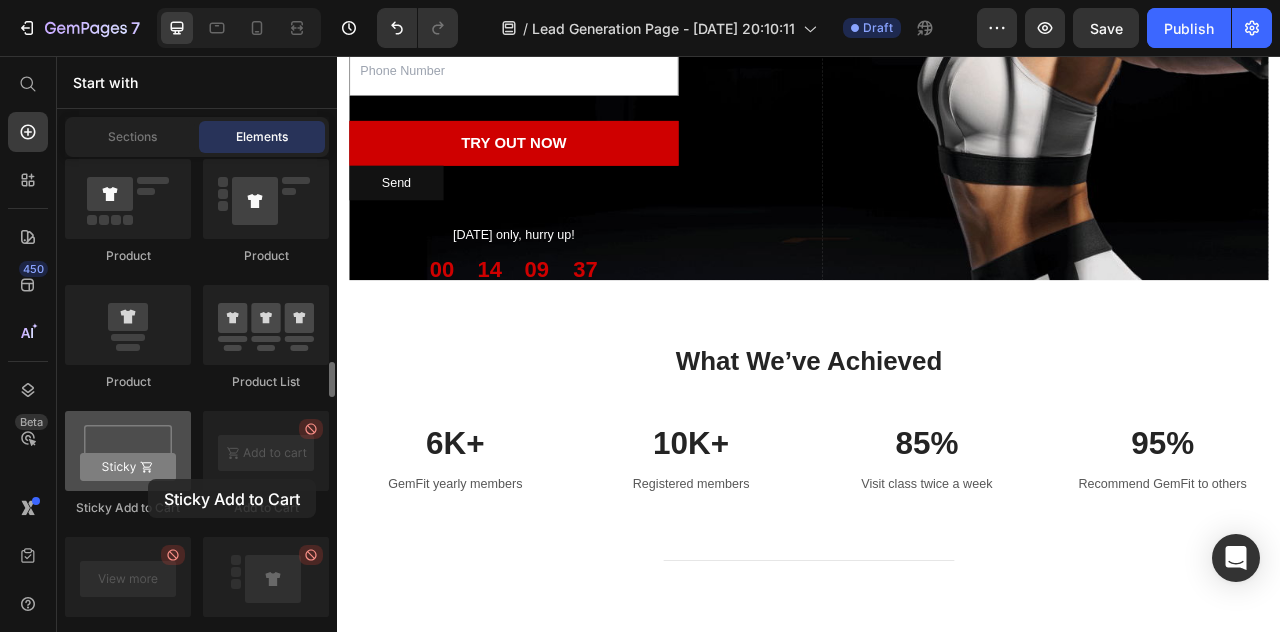 click at bounding box center [128, 451] 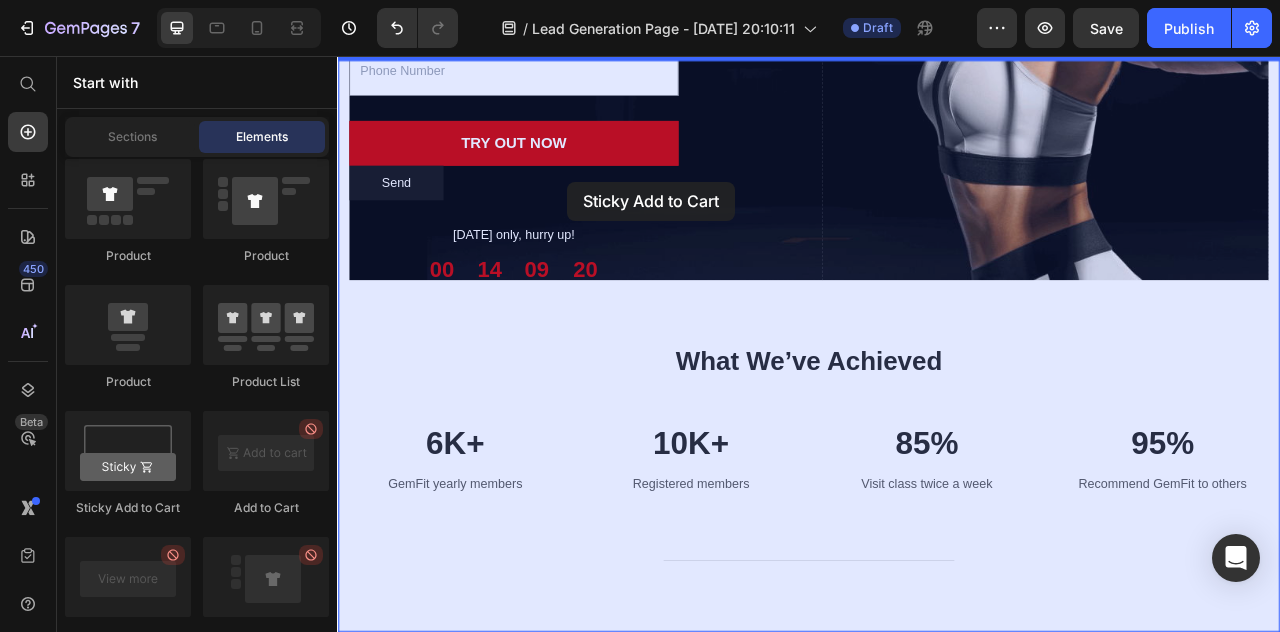 drag, startPoint x: 485, startPoint y: 535, endPoint x: 630, endPoint y: 216, distance: 350.40833 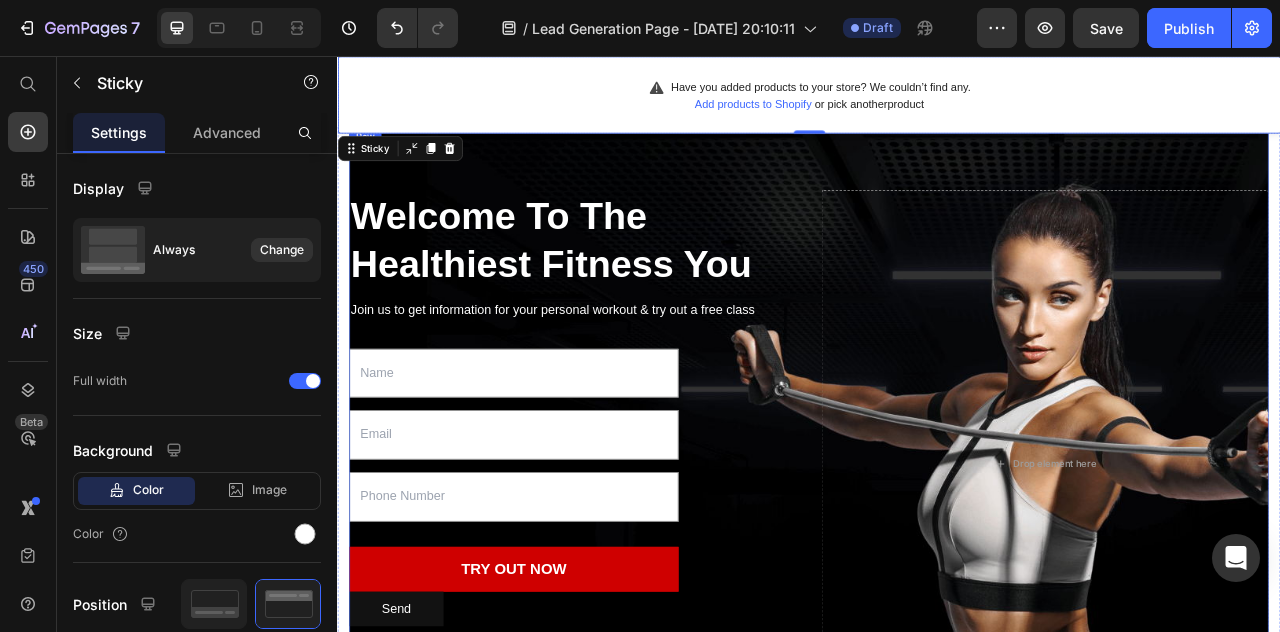 scroll, scrollTop: 0, scrollLeft: 0, axis: both 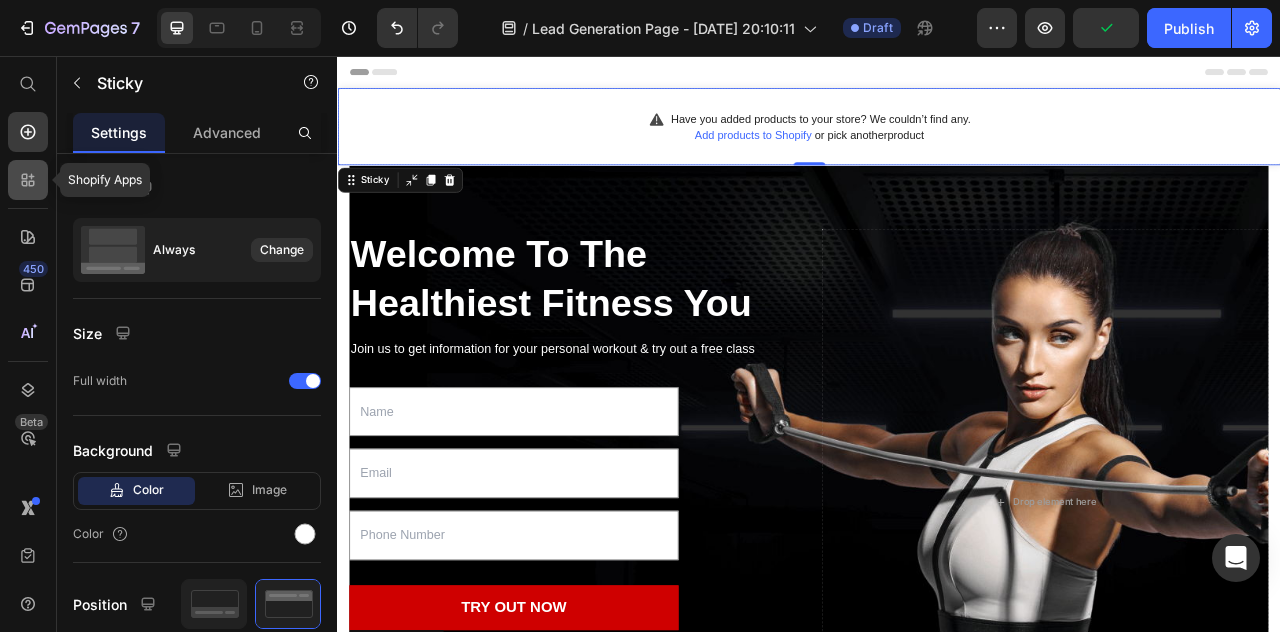 click 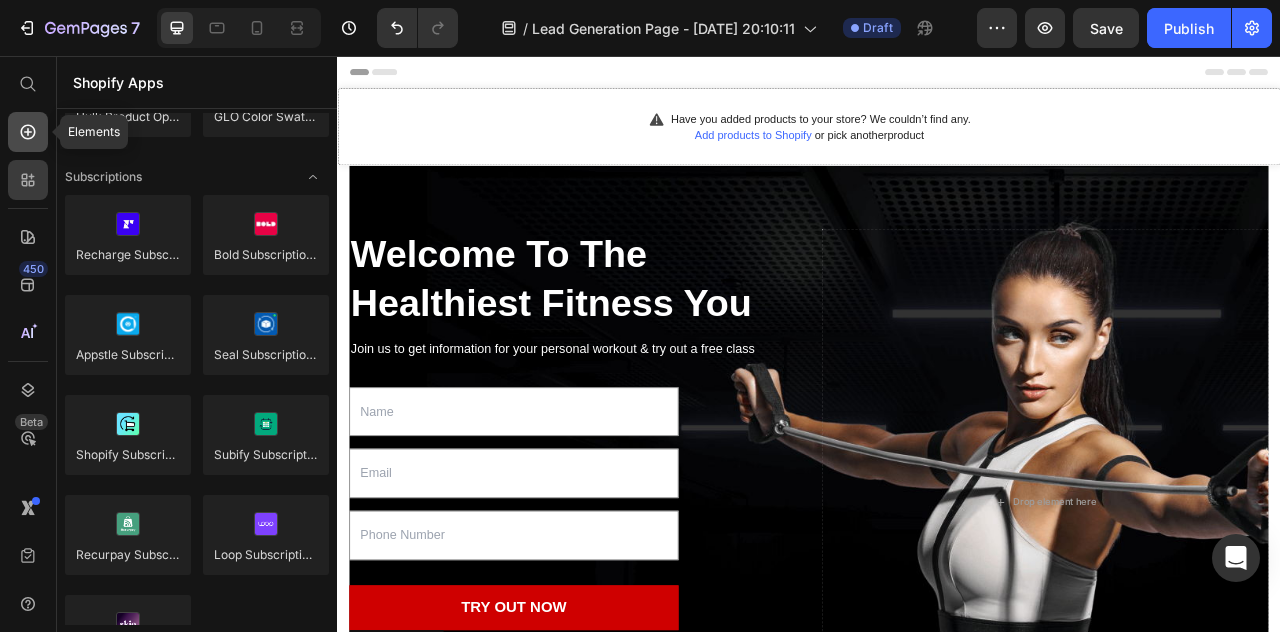 click 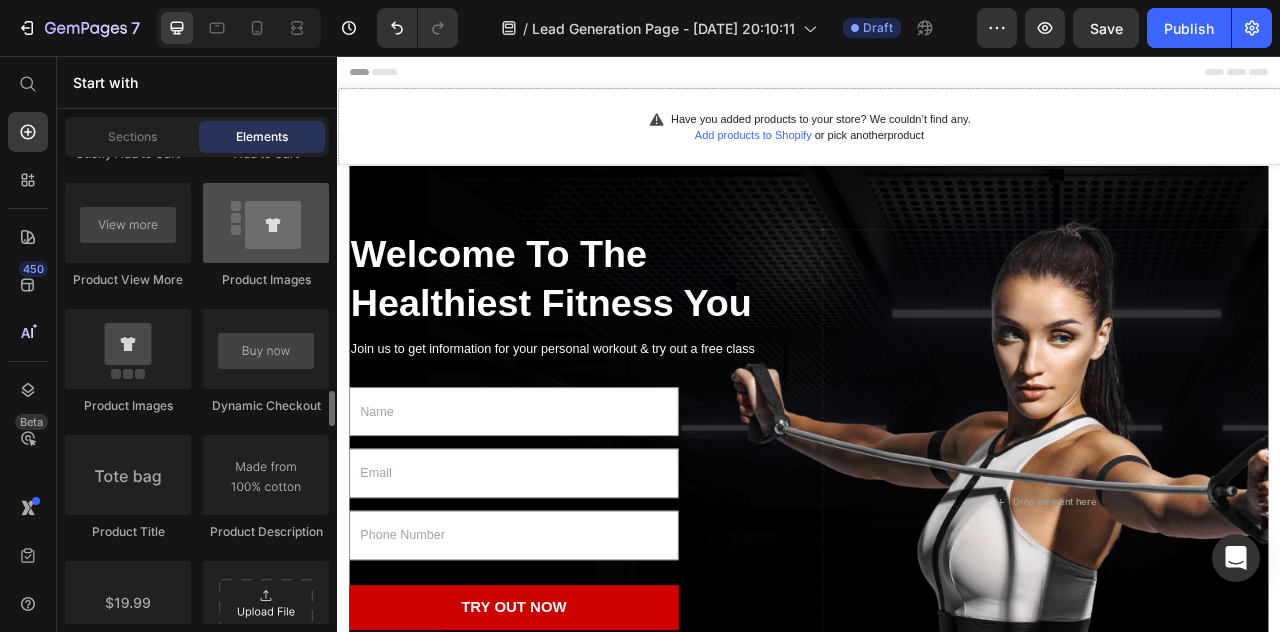scroll, scrollTop: 3070, scrollLeft: 0, axis: vertical 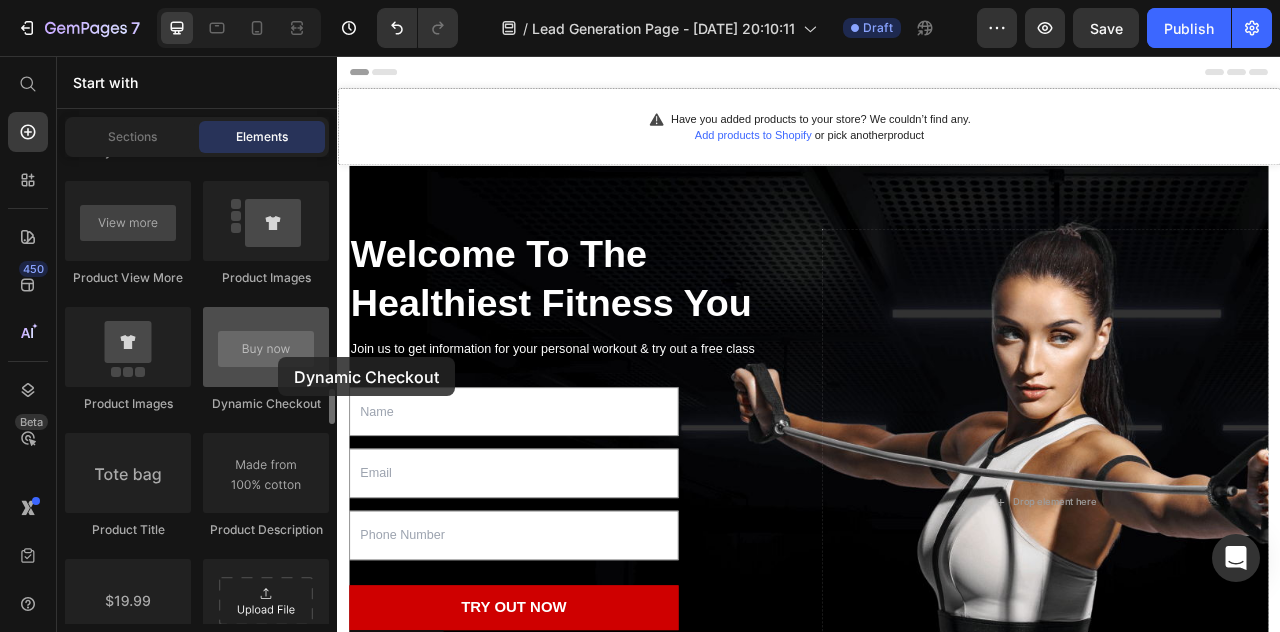 click at bounding box center (266, 347) 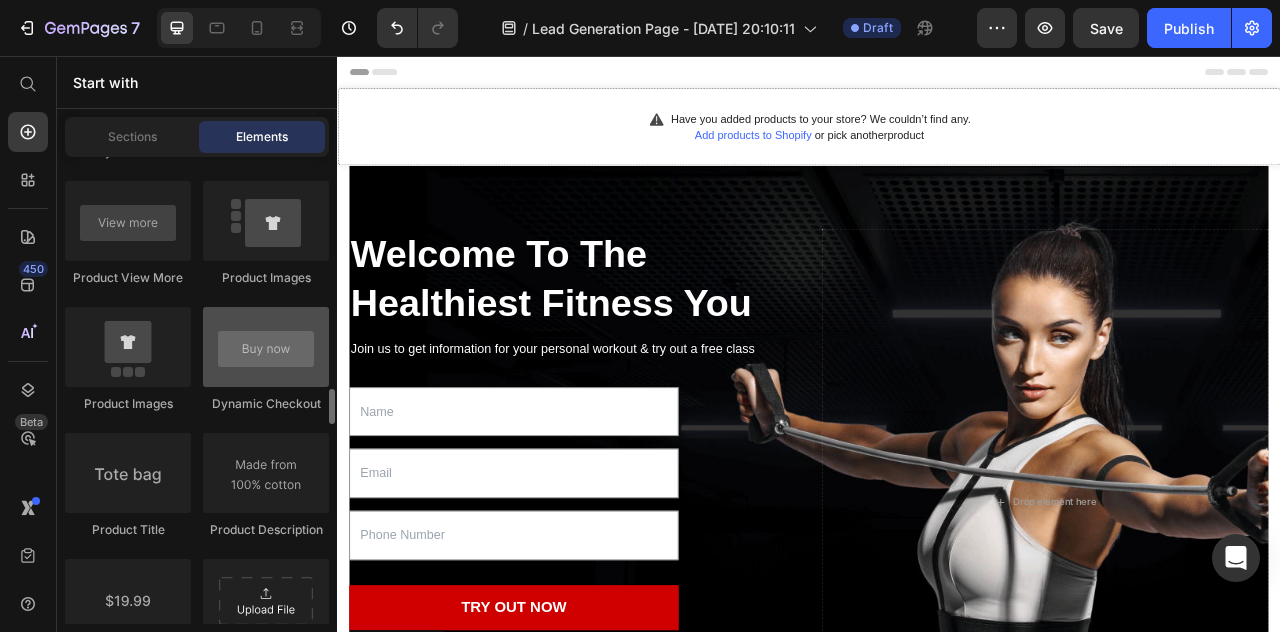click at bounding box center (266, 347) 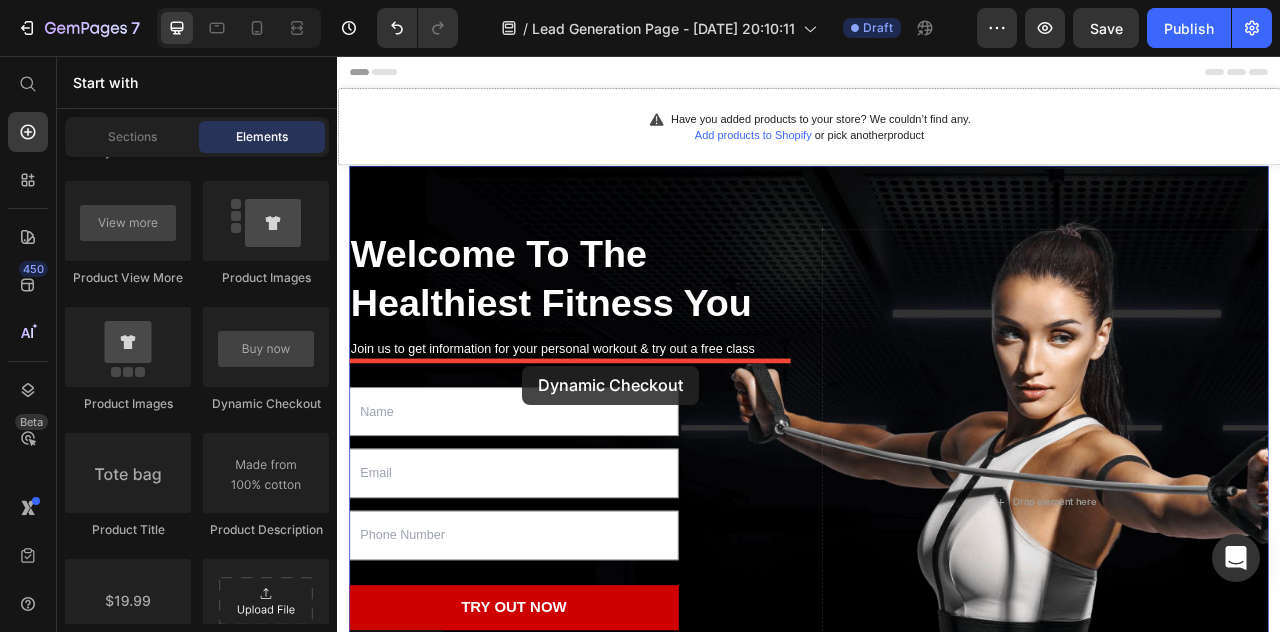 drag, startPoint x: 630, startPoint y: 433, endPoint x: 573, endPoint y: 450, distance: 59.48109 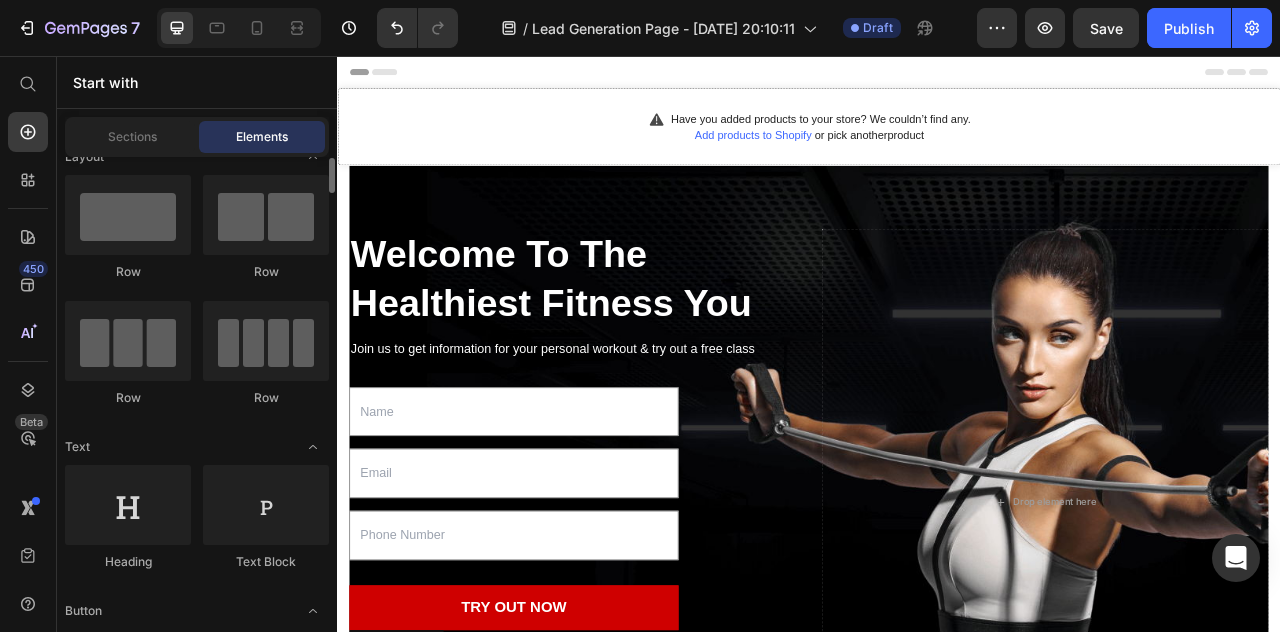 scroll, scrollTop: 0, scrollLeft: 0, axis: both 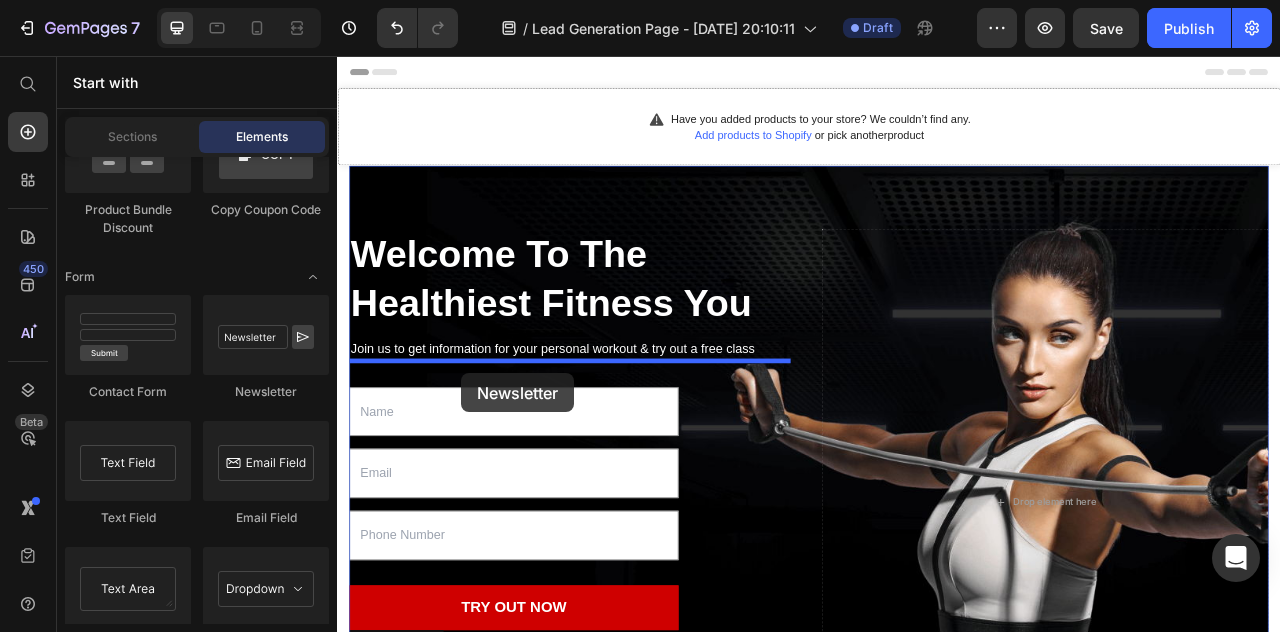 drag, startPoint x: 618, startPoint y: 425, endPoint x: 495, endPoint y: 460, distance: 127.88276 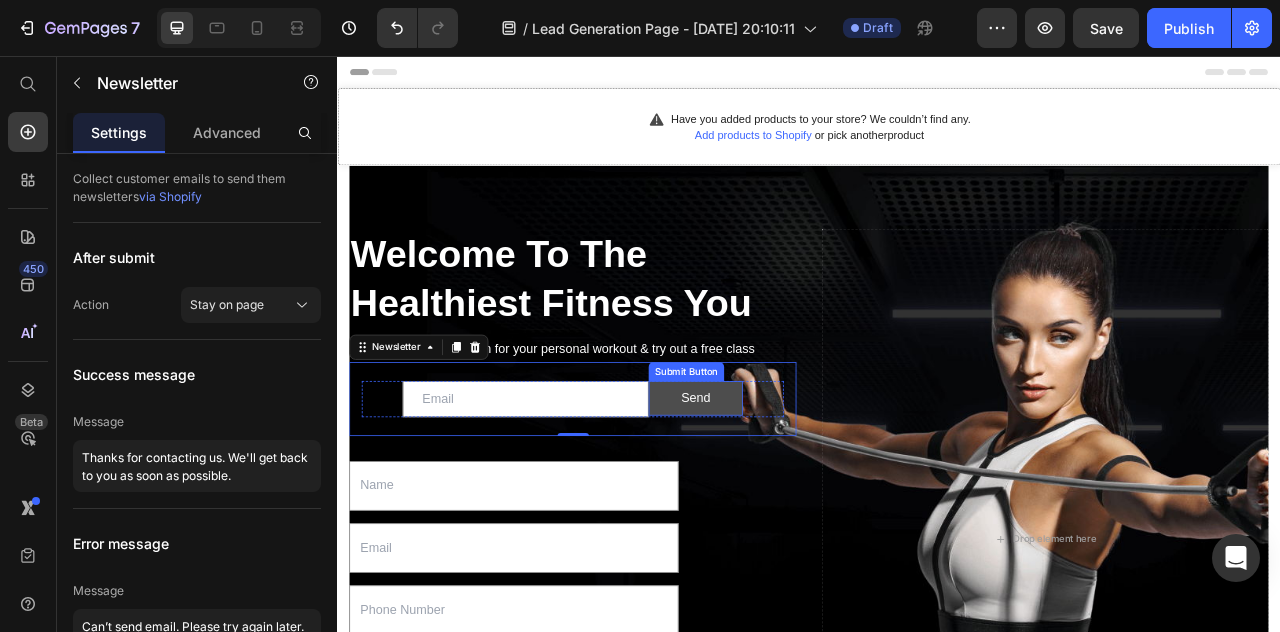 click on "Send" at bounding box center (793, 491) 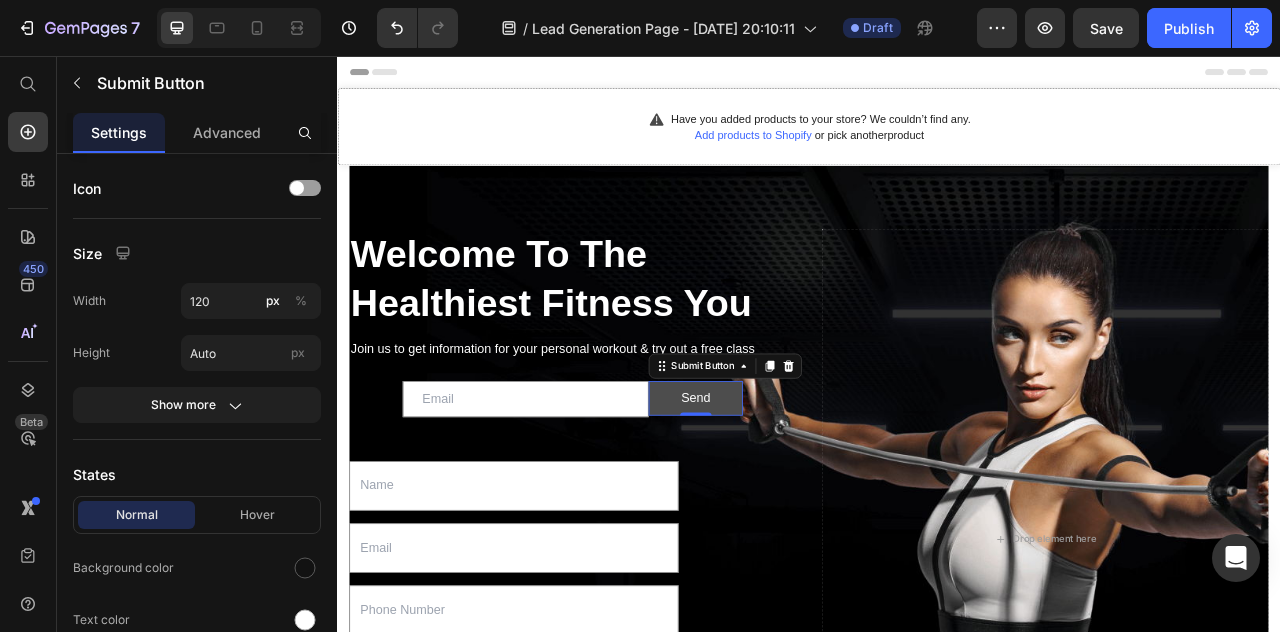 click on "Send" at bounding box center [793, 491] 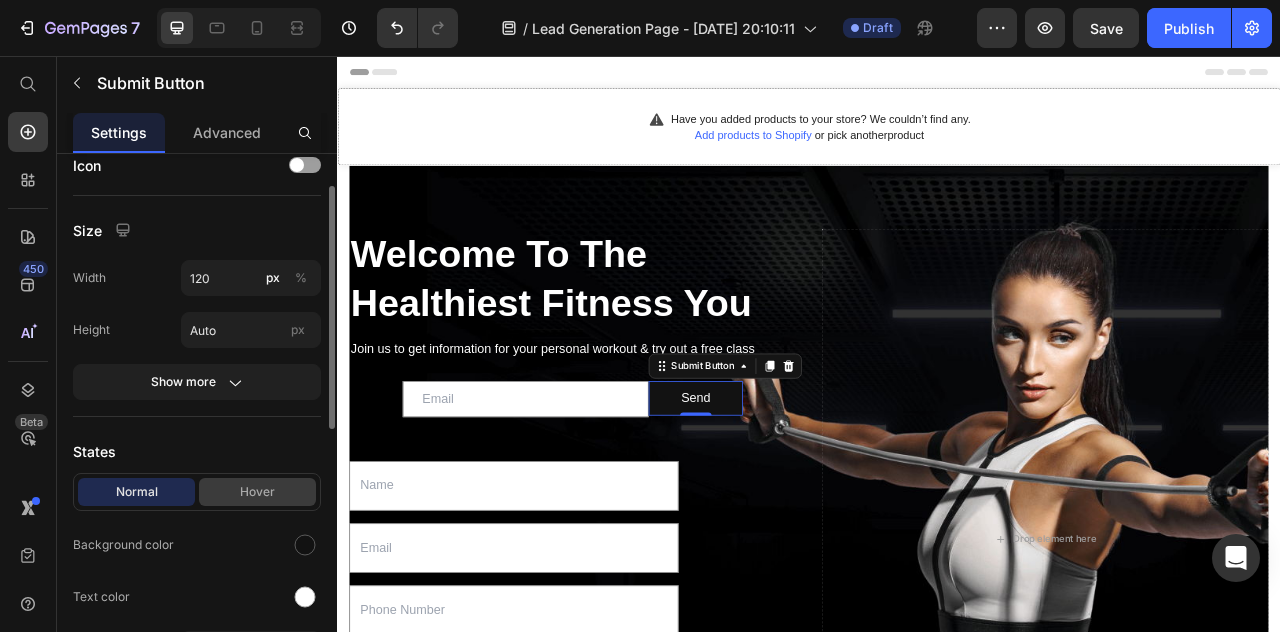 scroll, scrollTop: 0, scrollLeft: 0, axis: both 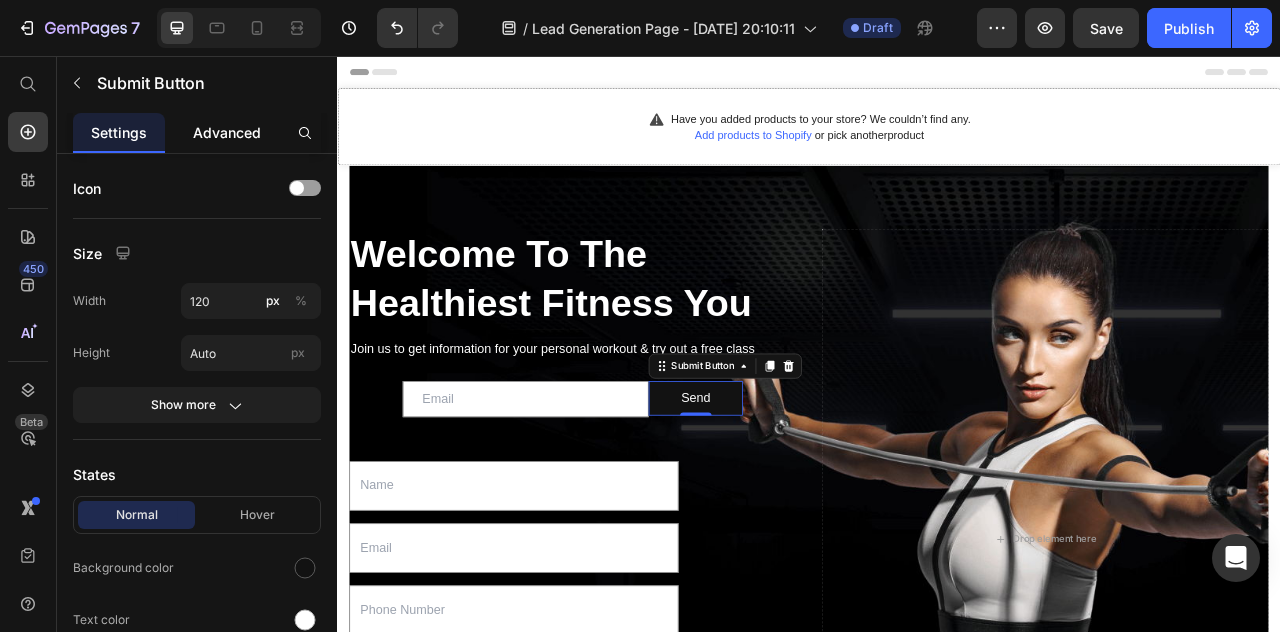 click on "Advanced" at bounding box center [227, 132] 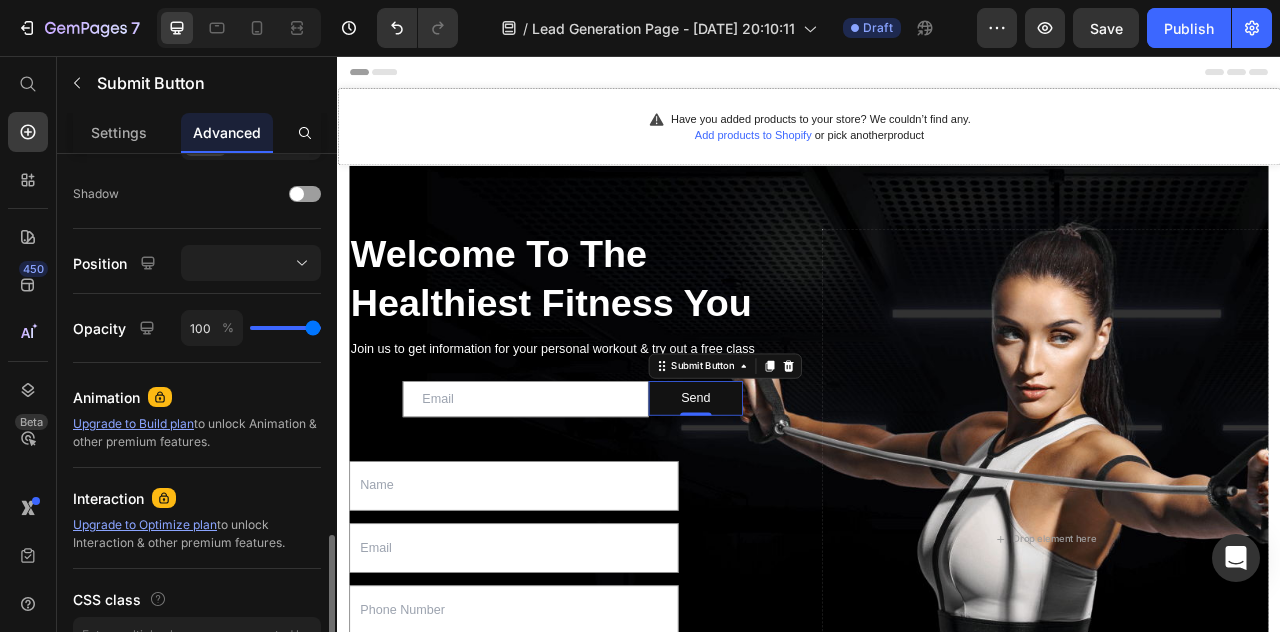 scroll, scrollTop: 766, scrollLeft: 0, axis: vertical 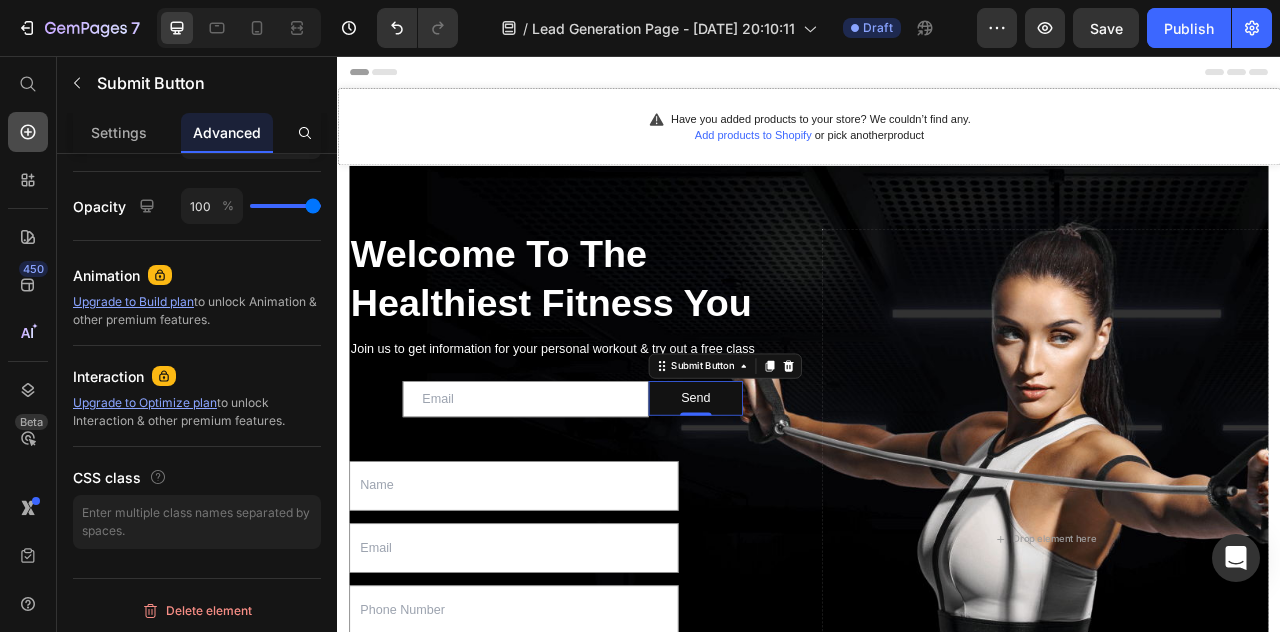 click 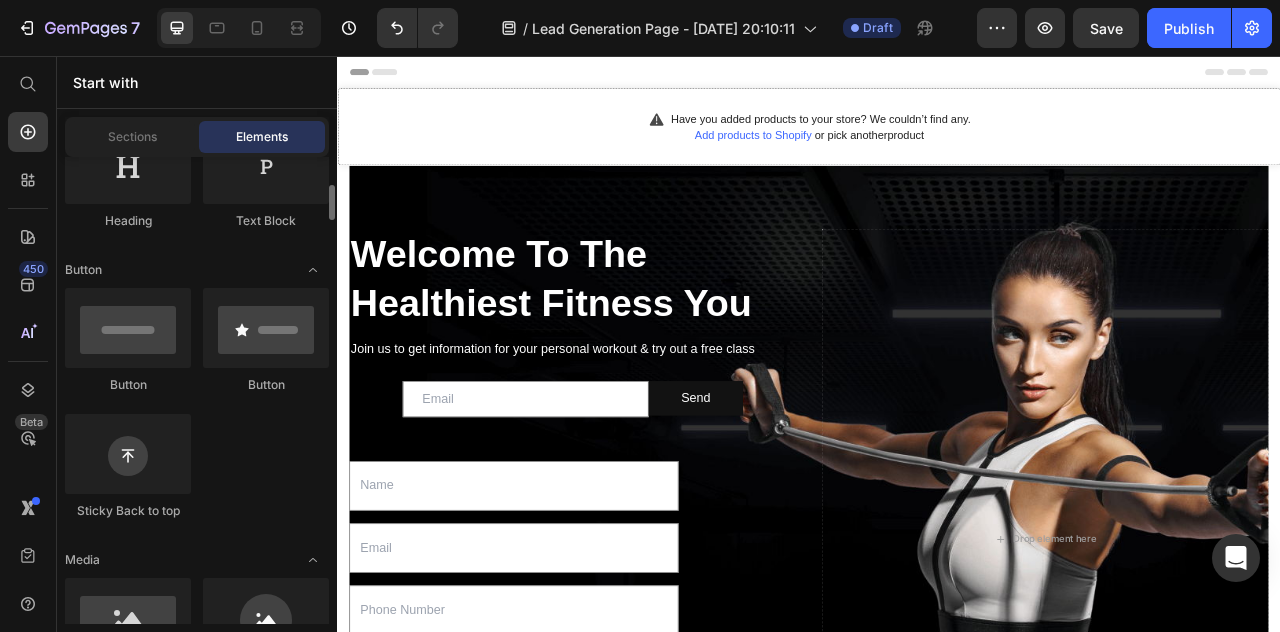 scroll, scrollTop: 366, scrollLeft: 0, axis: vertical 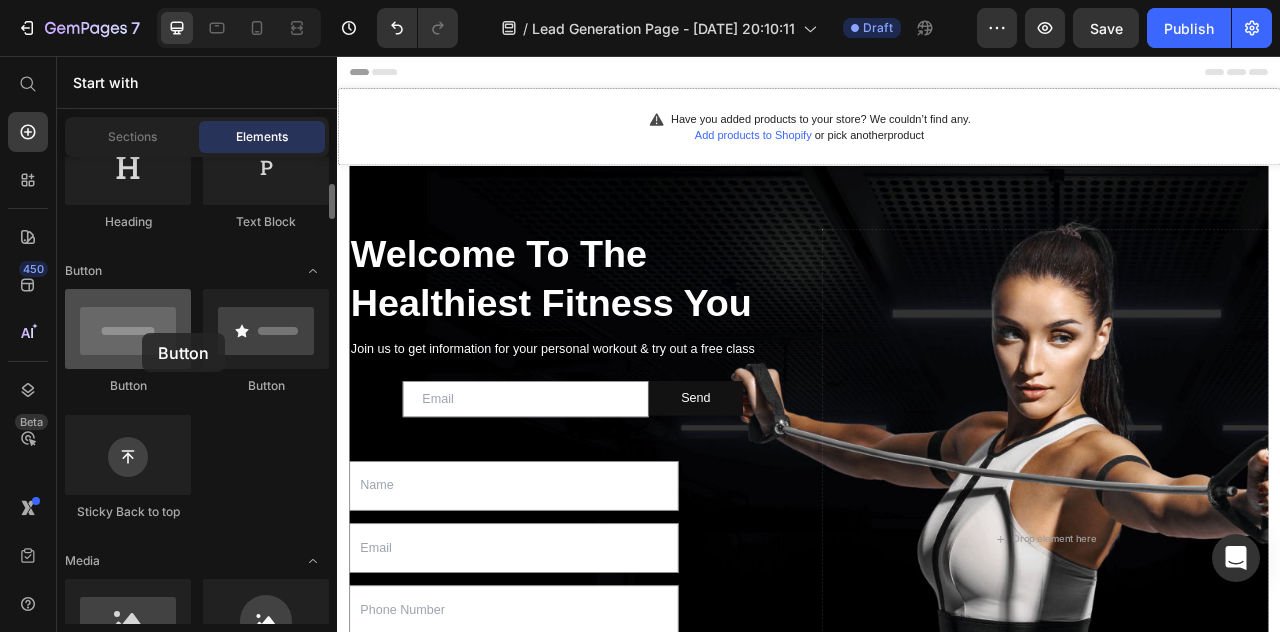 click at bounding box center (128, 329) 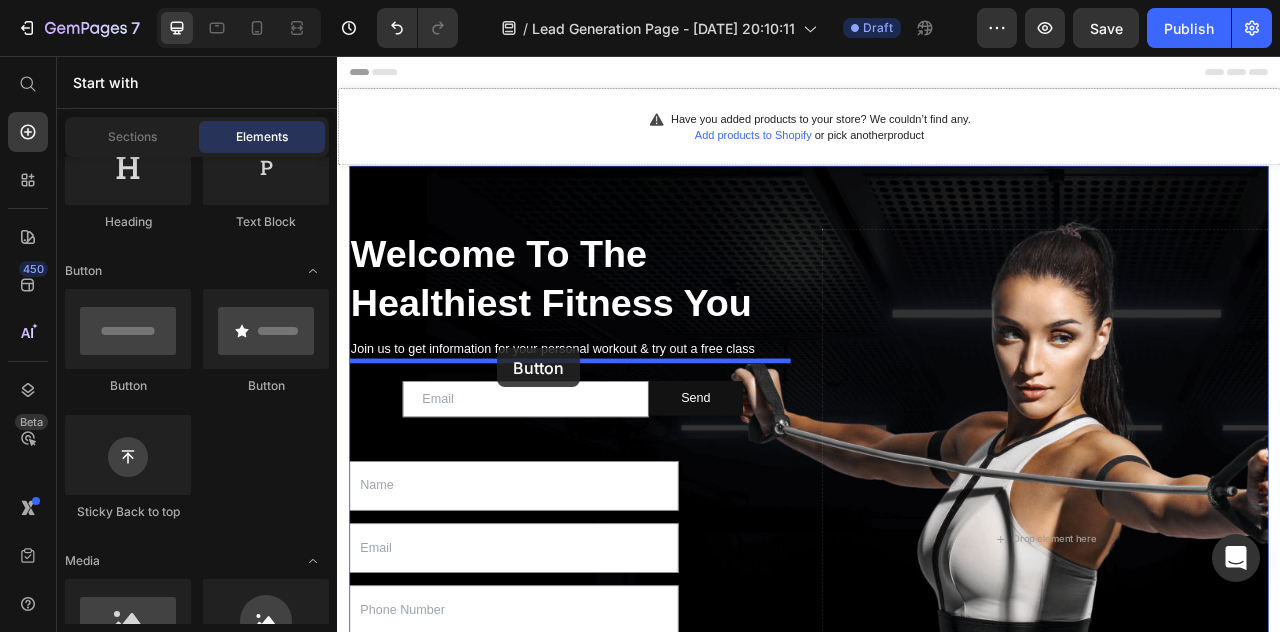 drag, startPoint x: 479, startPoint y: 389, endPoint x: 541, endPoint y: 428, distance: 73.24616 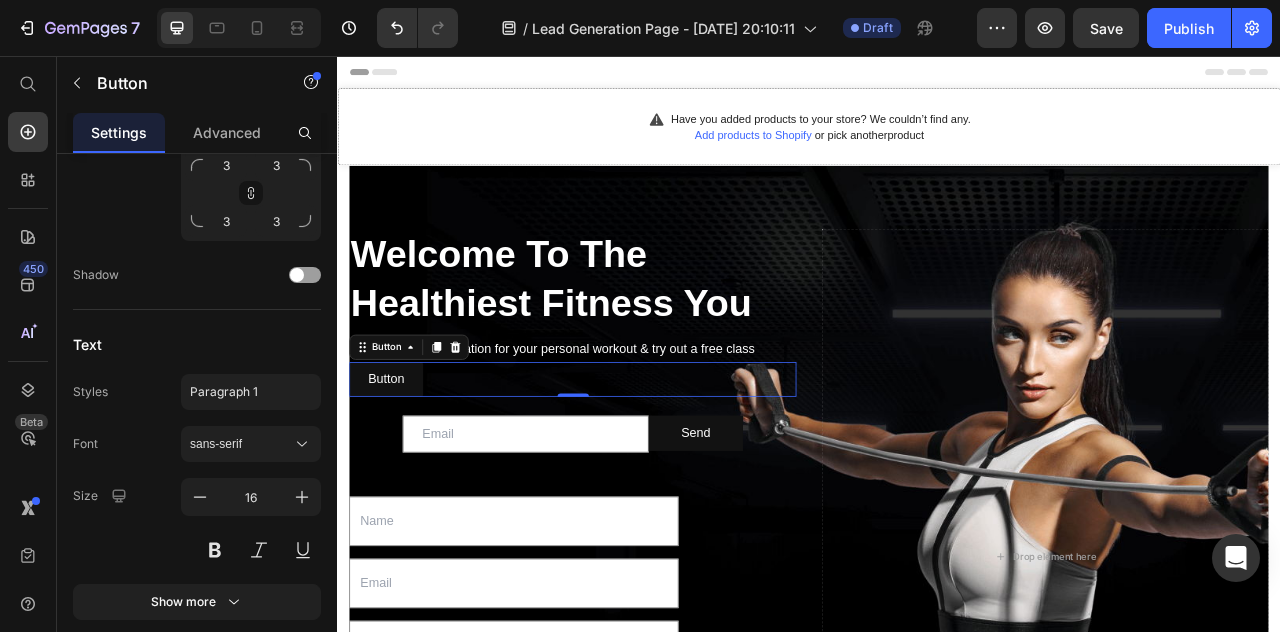 scroll, scrollTop: 0, scrollLeft: 0, axis: both 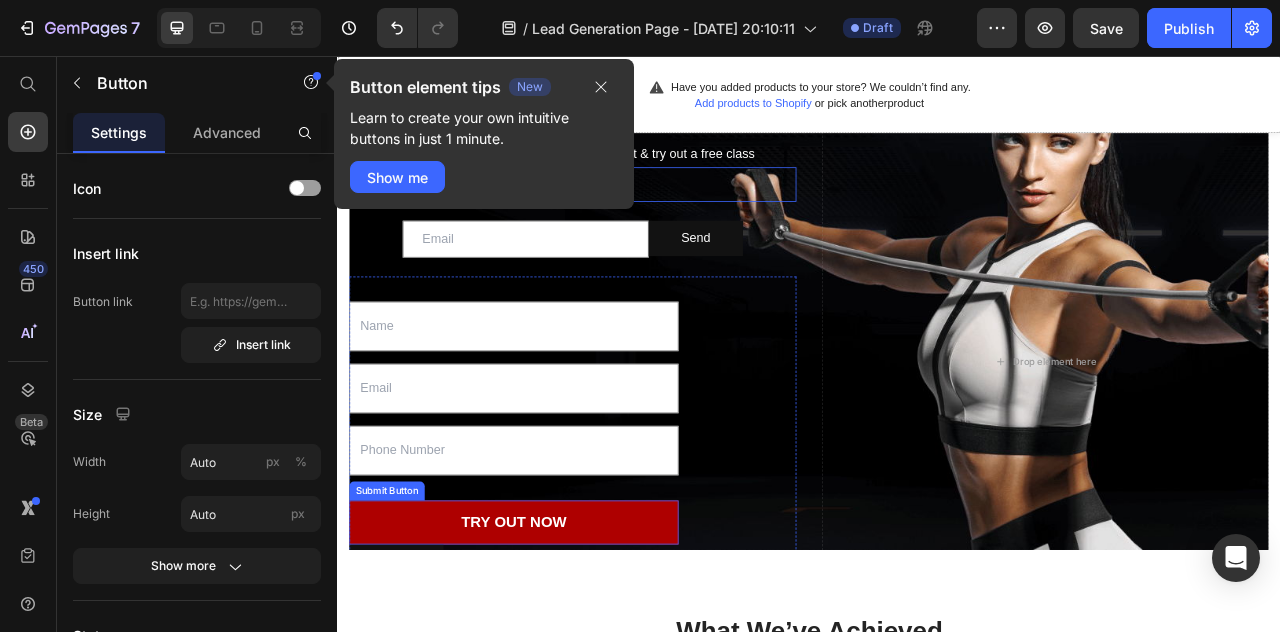 click on "TRY OUT NOW" at bounding box center (561, 649) 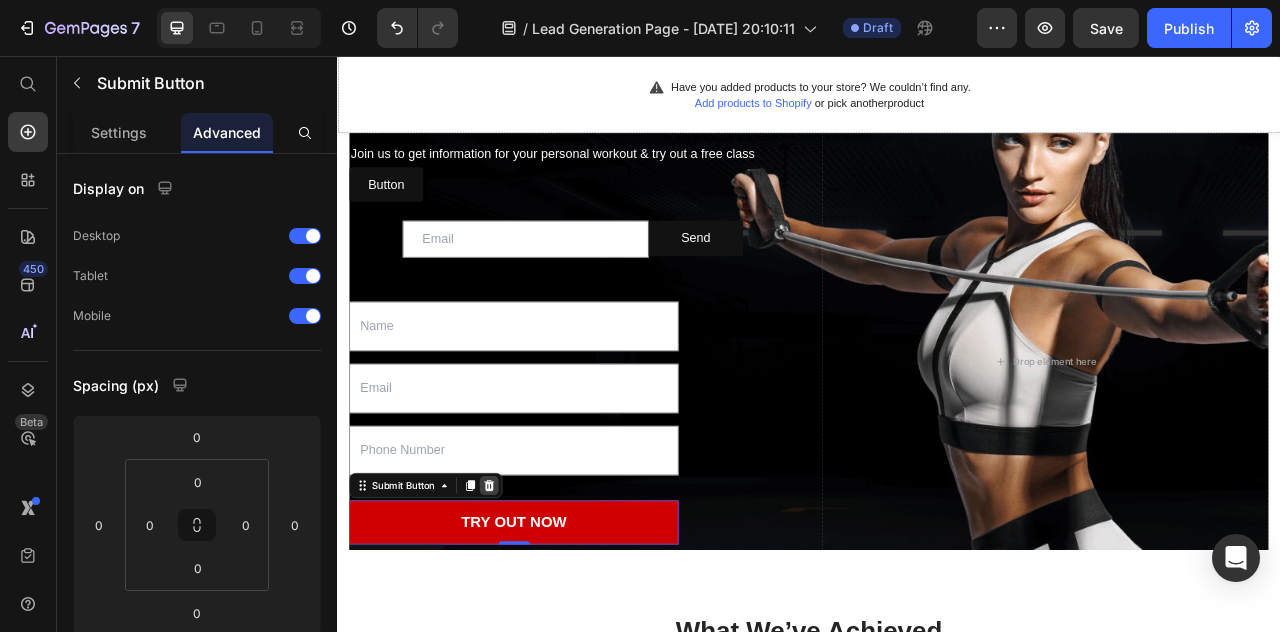 click 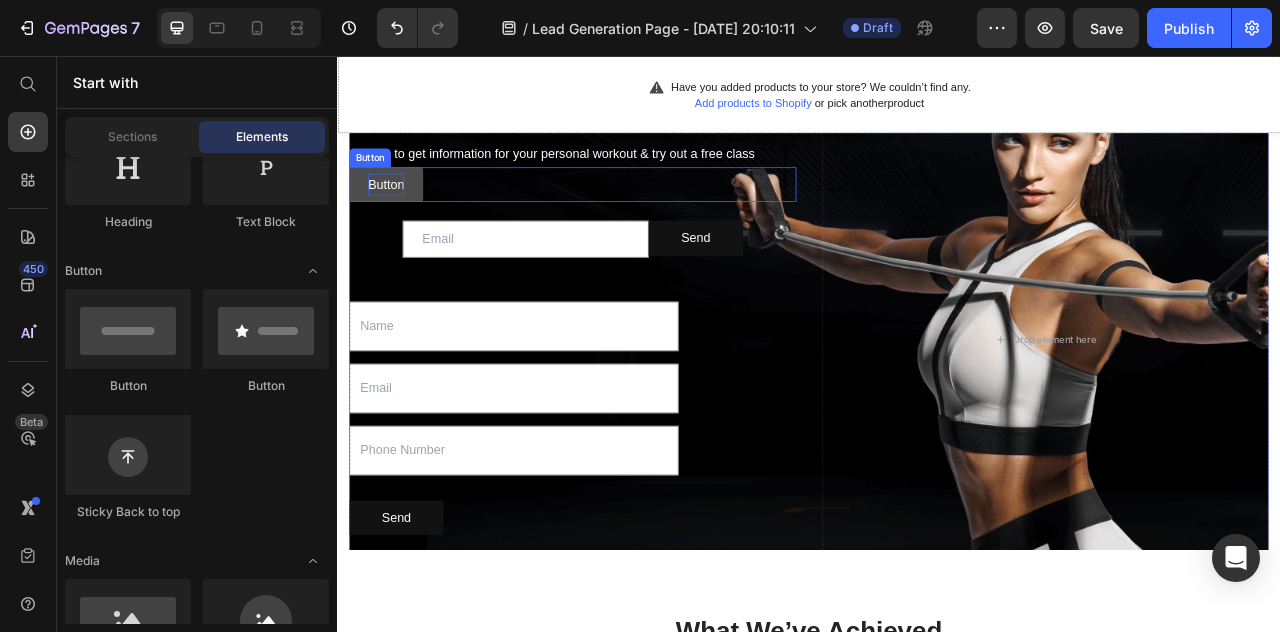 click on "Button" at bounding box center (399, 219) 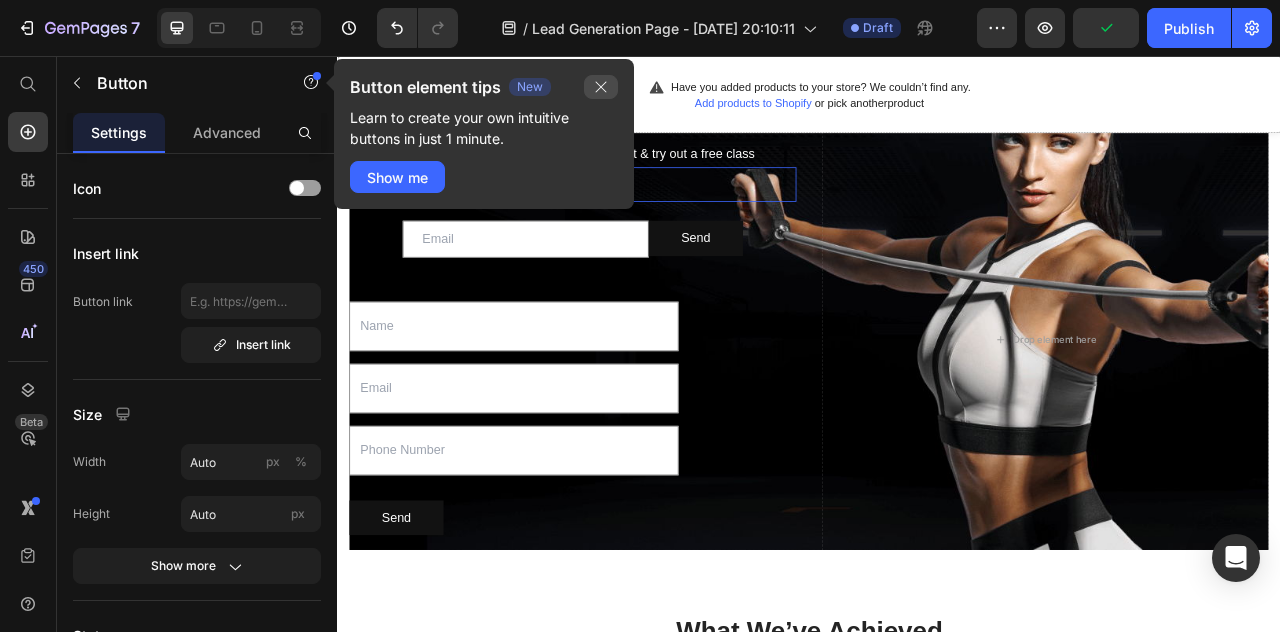 click 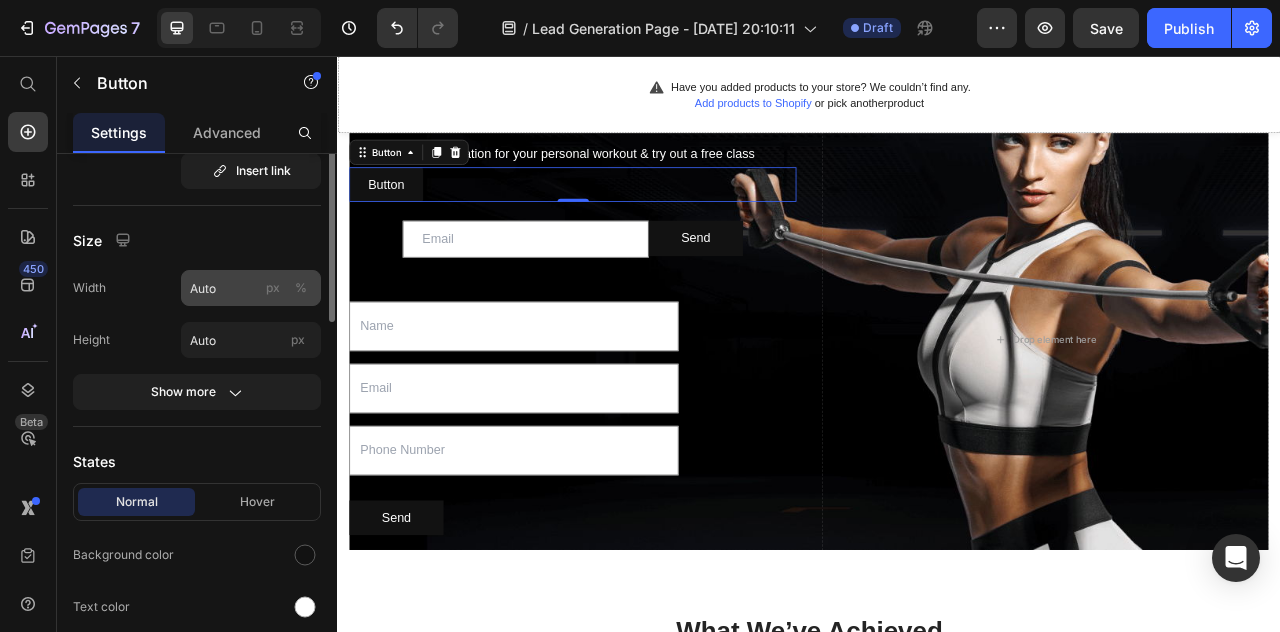 scroll, scrollTop: 0, scrollLeft: 0, axis: both 